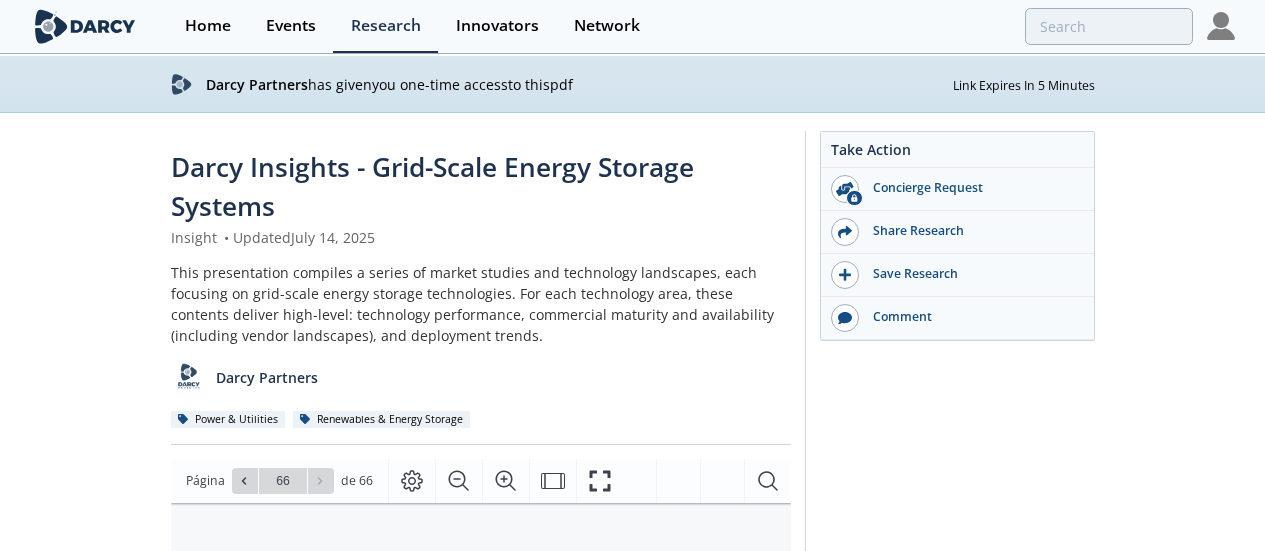scroll, scrollTop: 0, scrollLeft: 0, axis: both 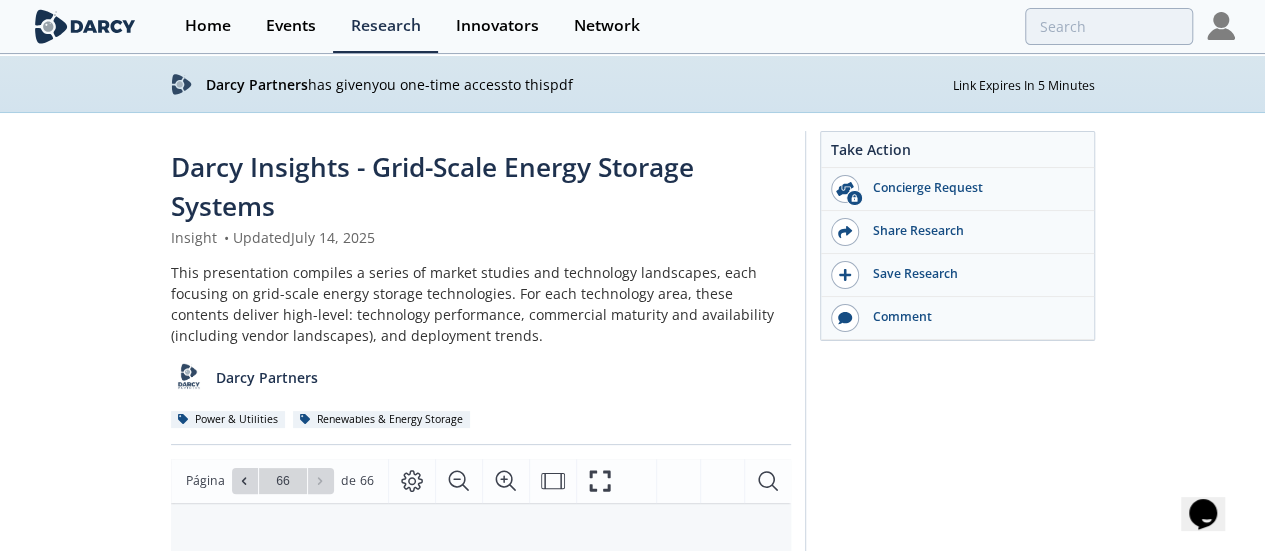 click at bounding box center [1221, 26] 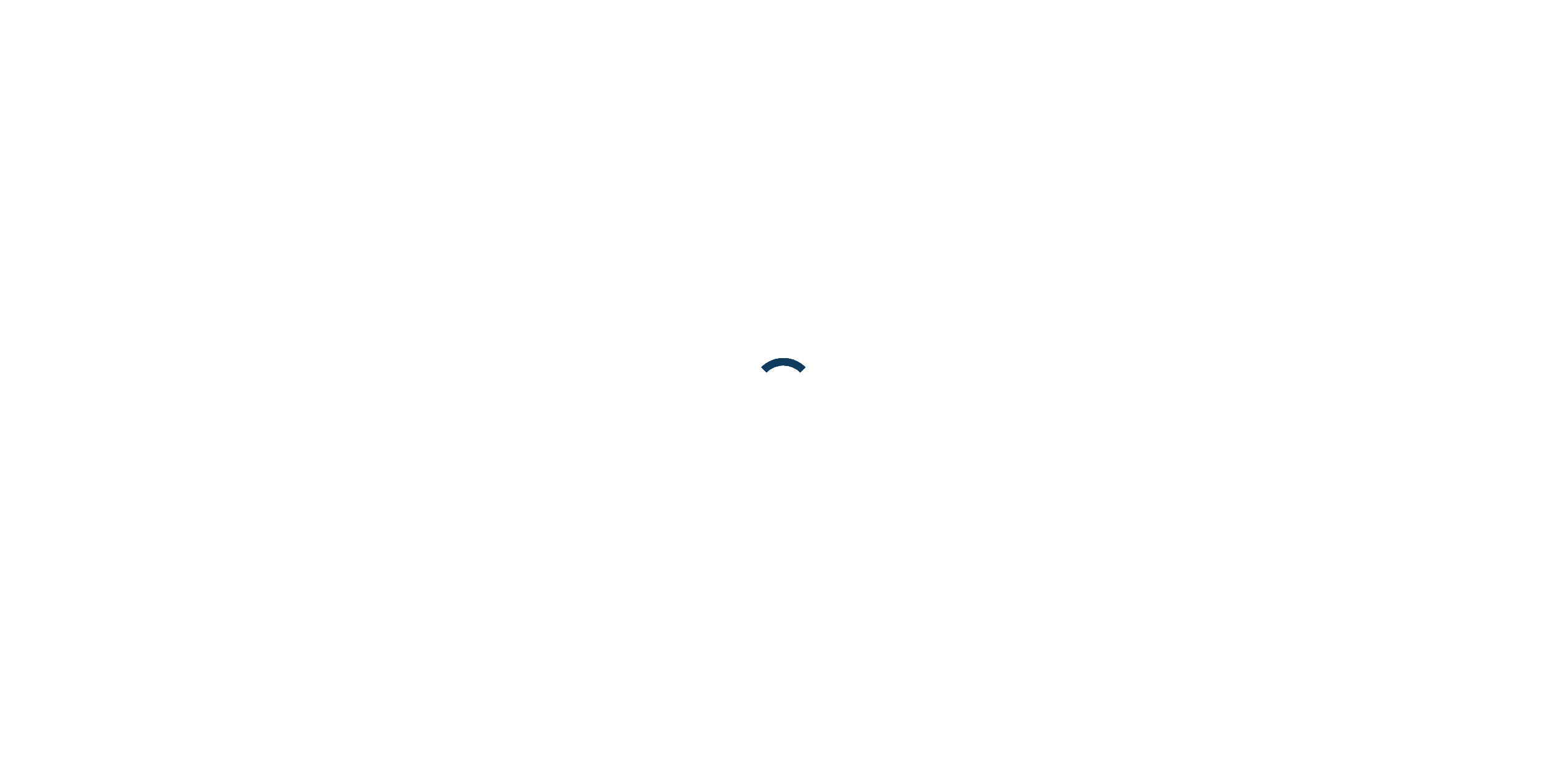scroll, scrollTop: 0, scrollLeft: 0, axis: both 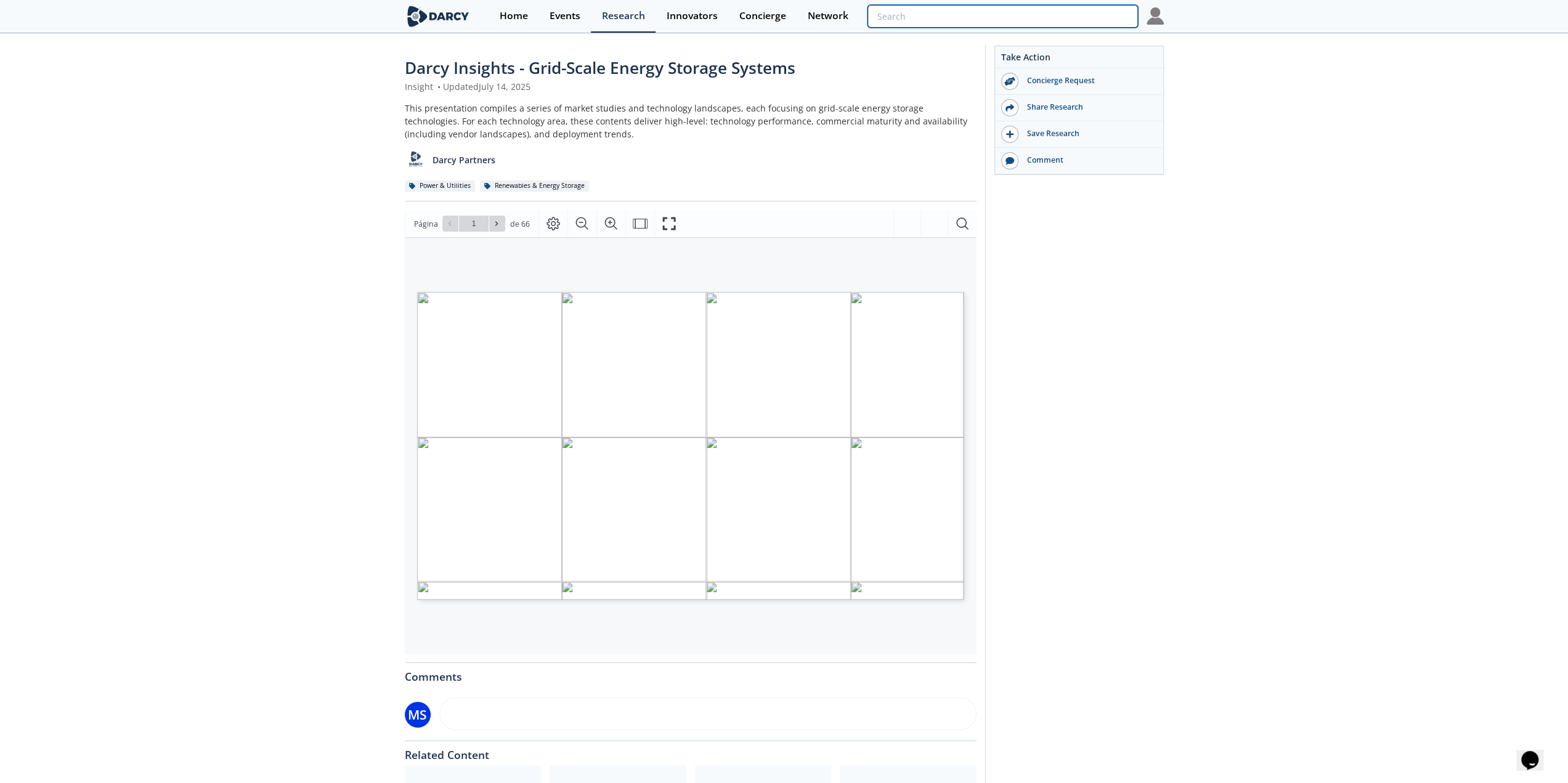 click at bounding box center (1002, 16) 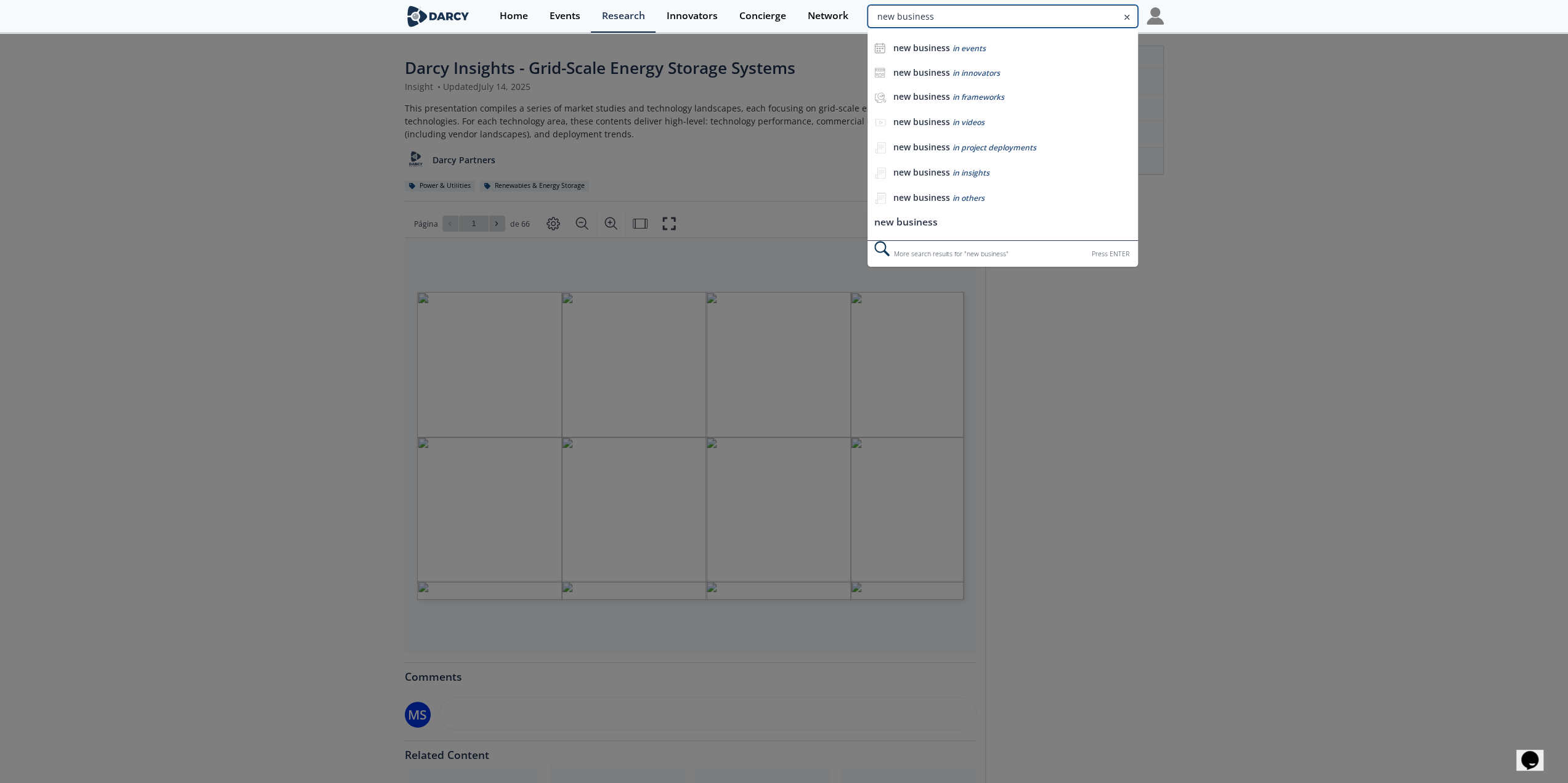 type on "new business" 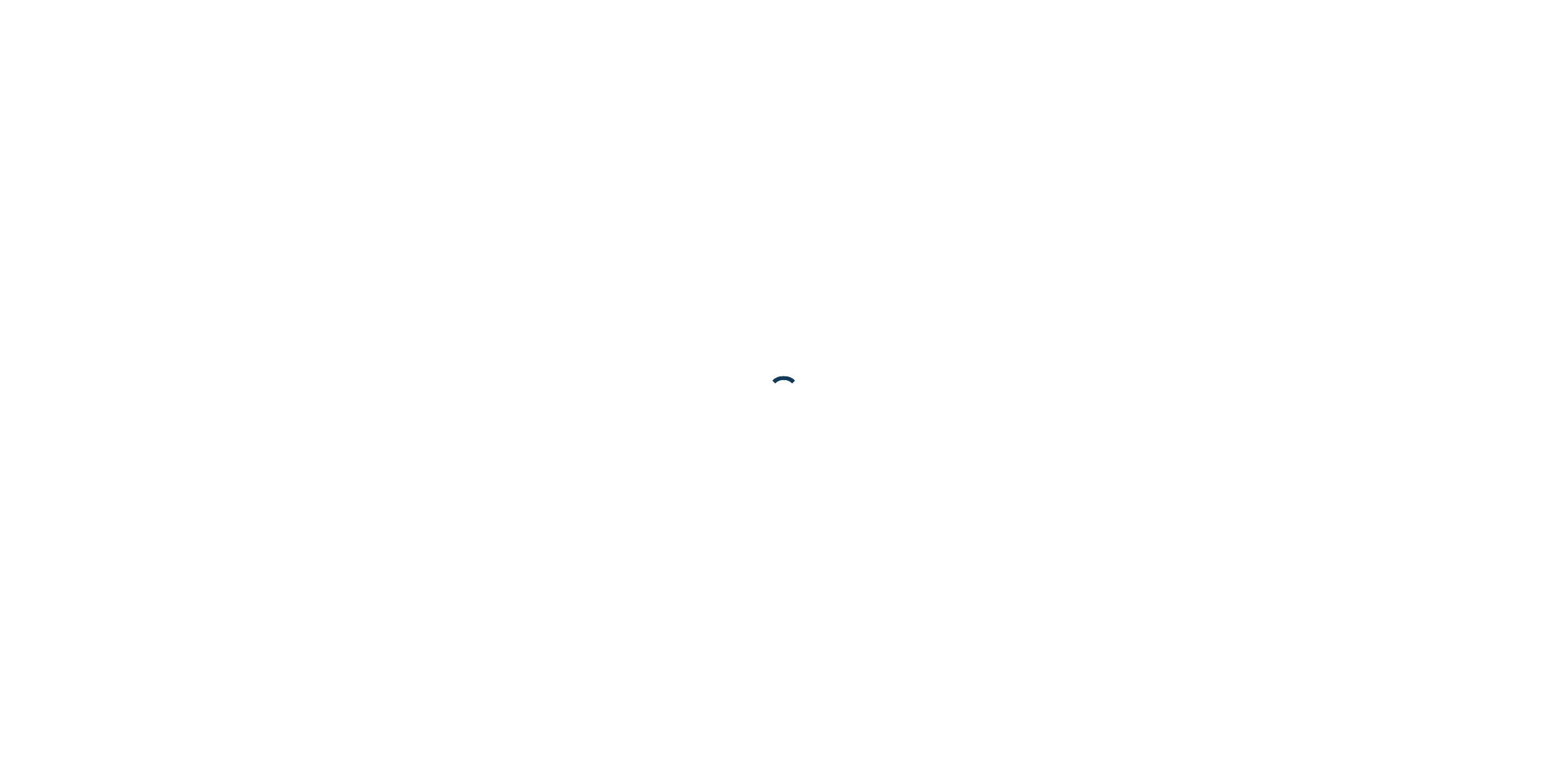 scroll, scrollTop: 0, scrollLeft: 0, axis: both 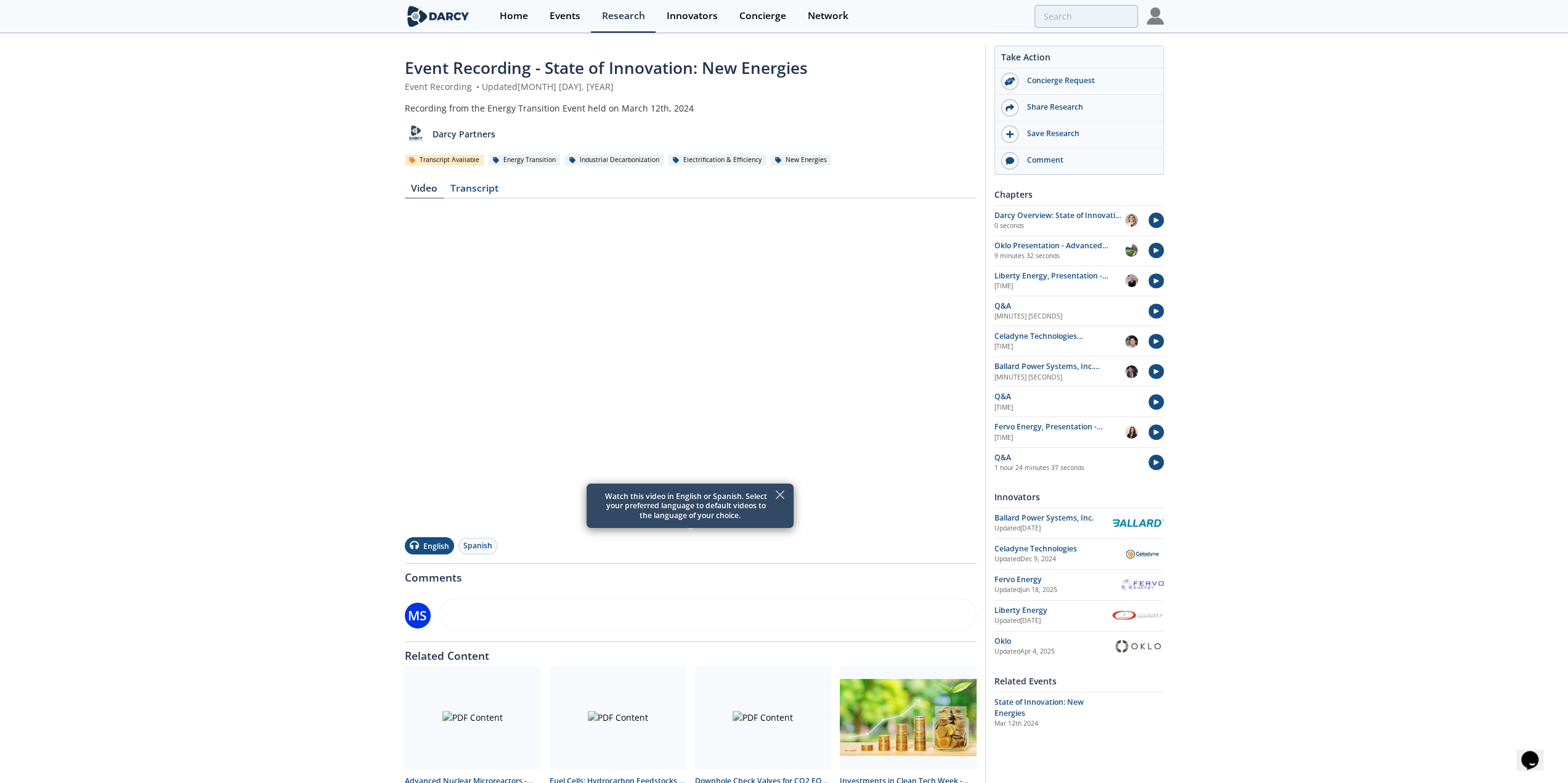 click 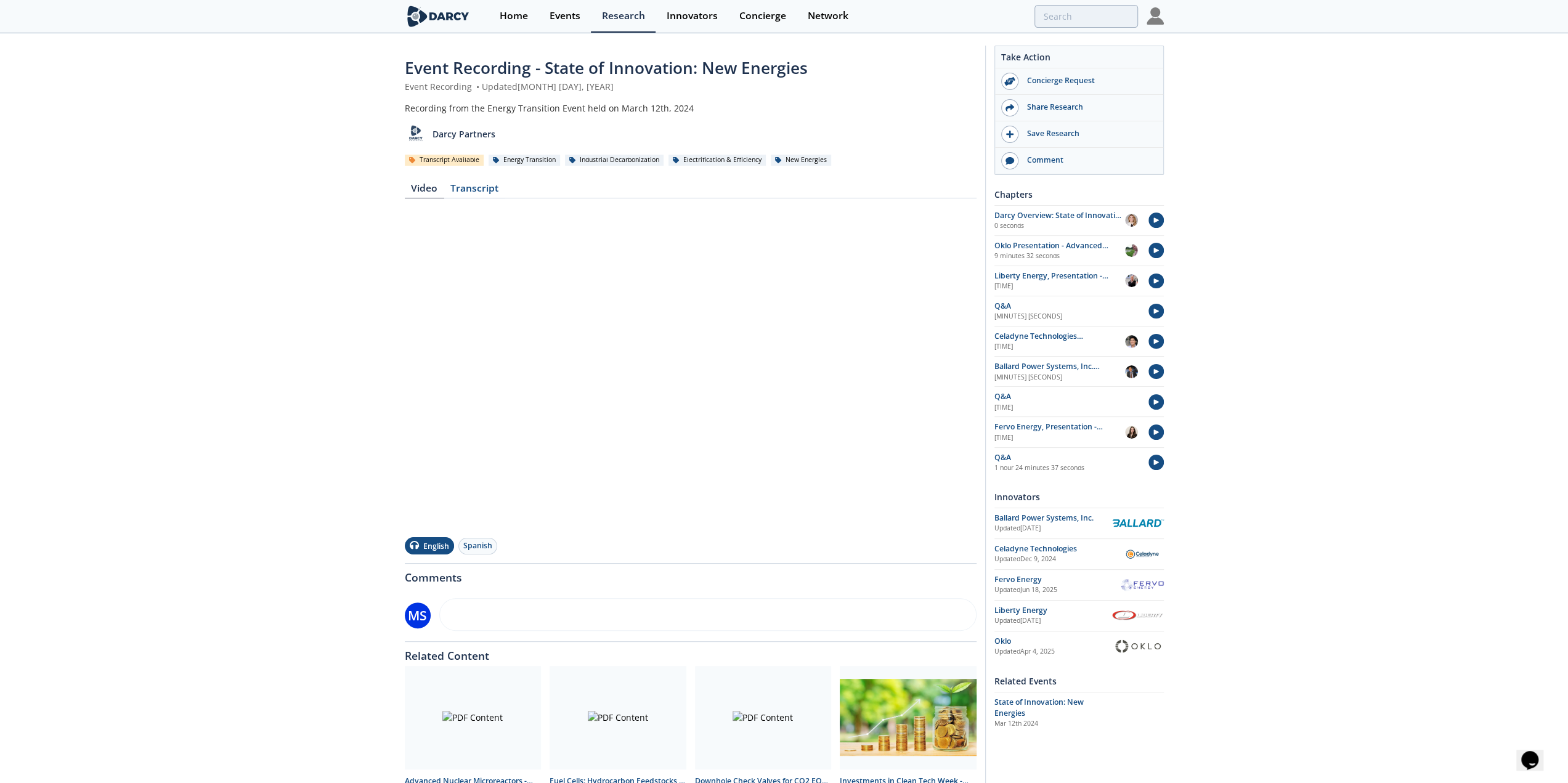 click on "Event Recording - State of Innovation: New Energies
Event Recording
•
Updated  March 18, 2024
Recording from the Energy Transition Event held on March 12th, 2024
Darcy Partners
Transcript Available
Energy Transition
Industrial Decarbonization" 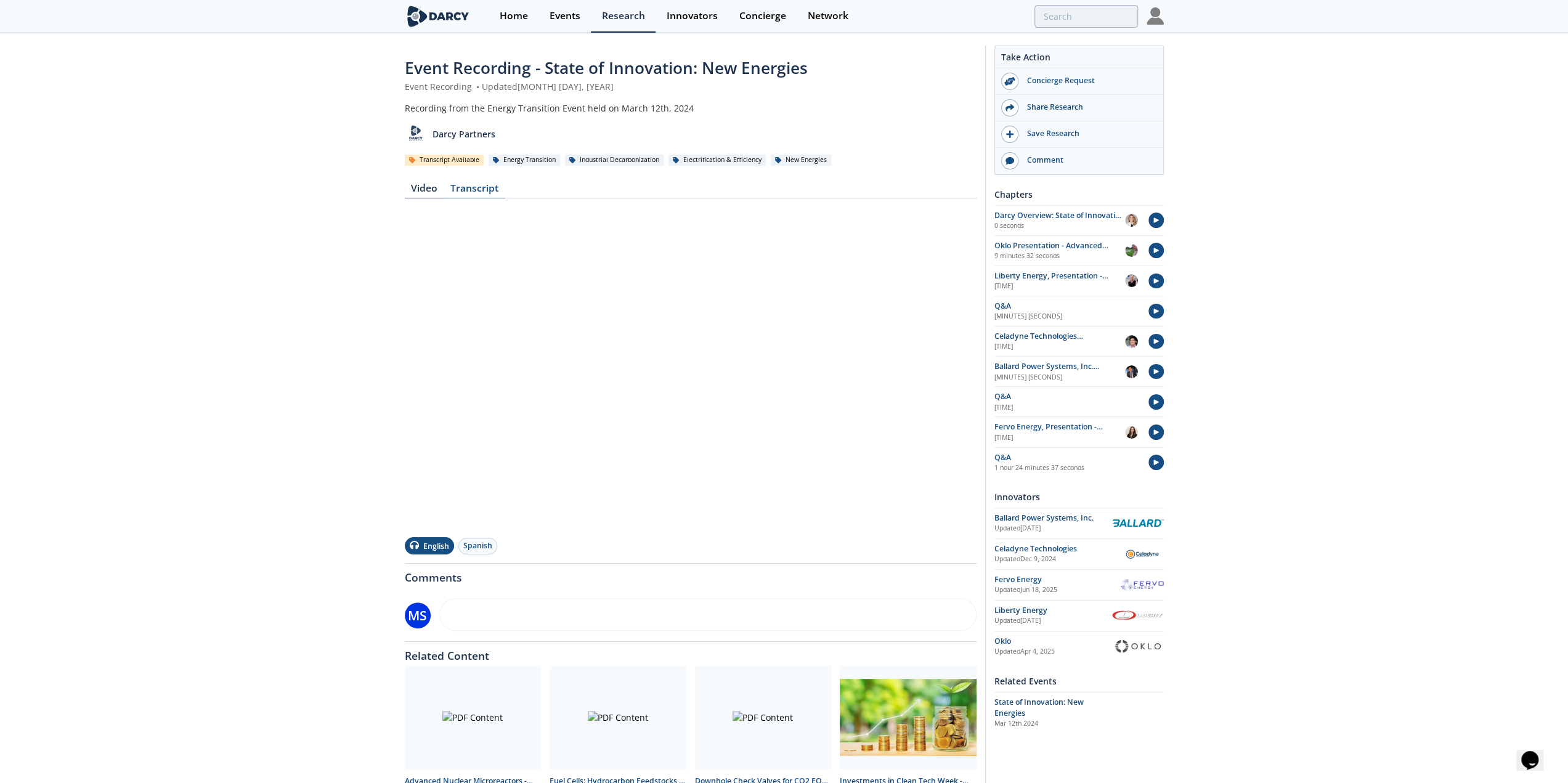 click on "Transcript" at bounding box center (474, 191) 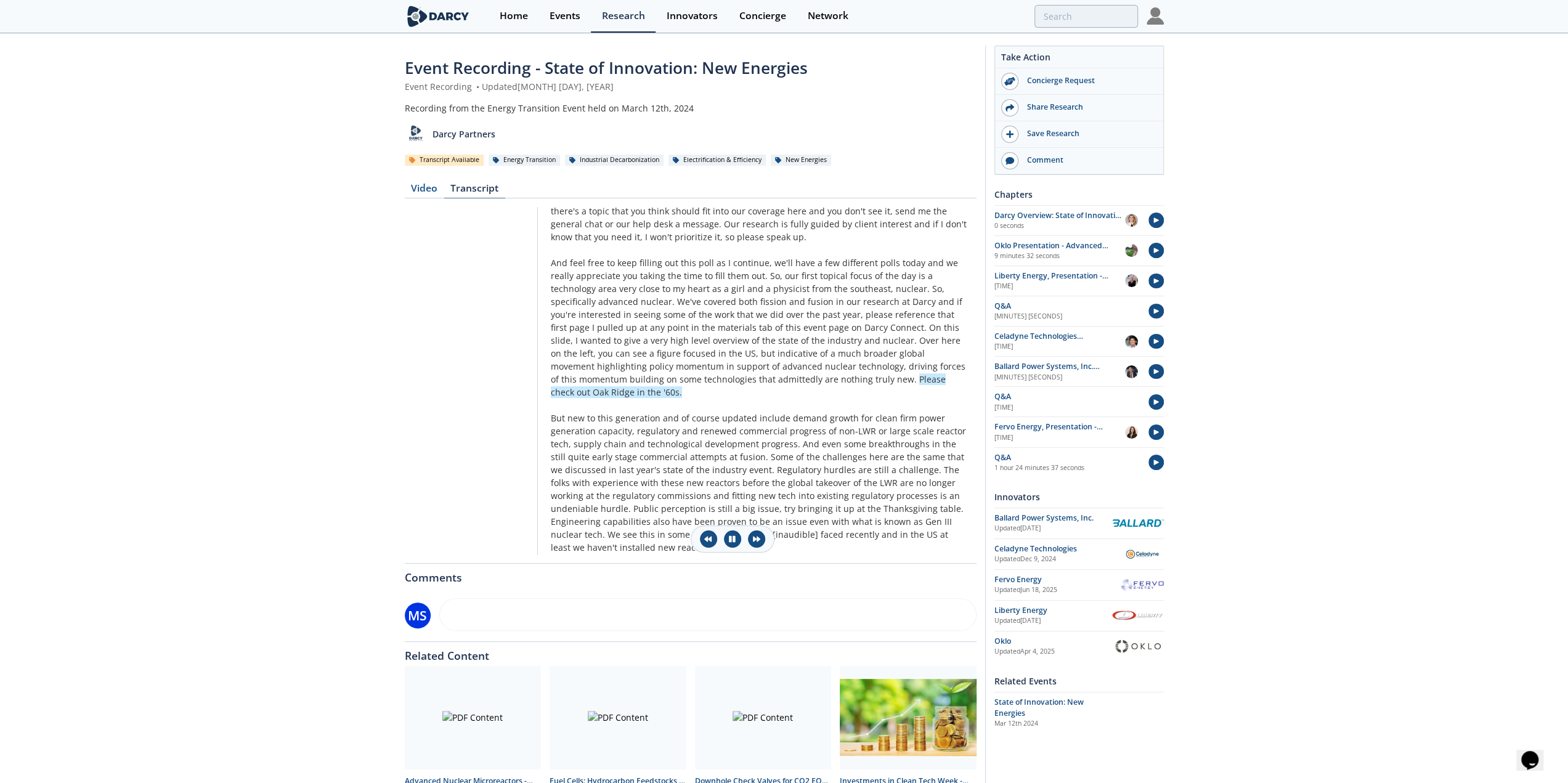 scroll, scrollTop: 546, scrollLeft: 0, axis: vertical 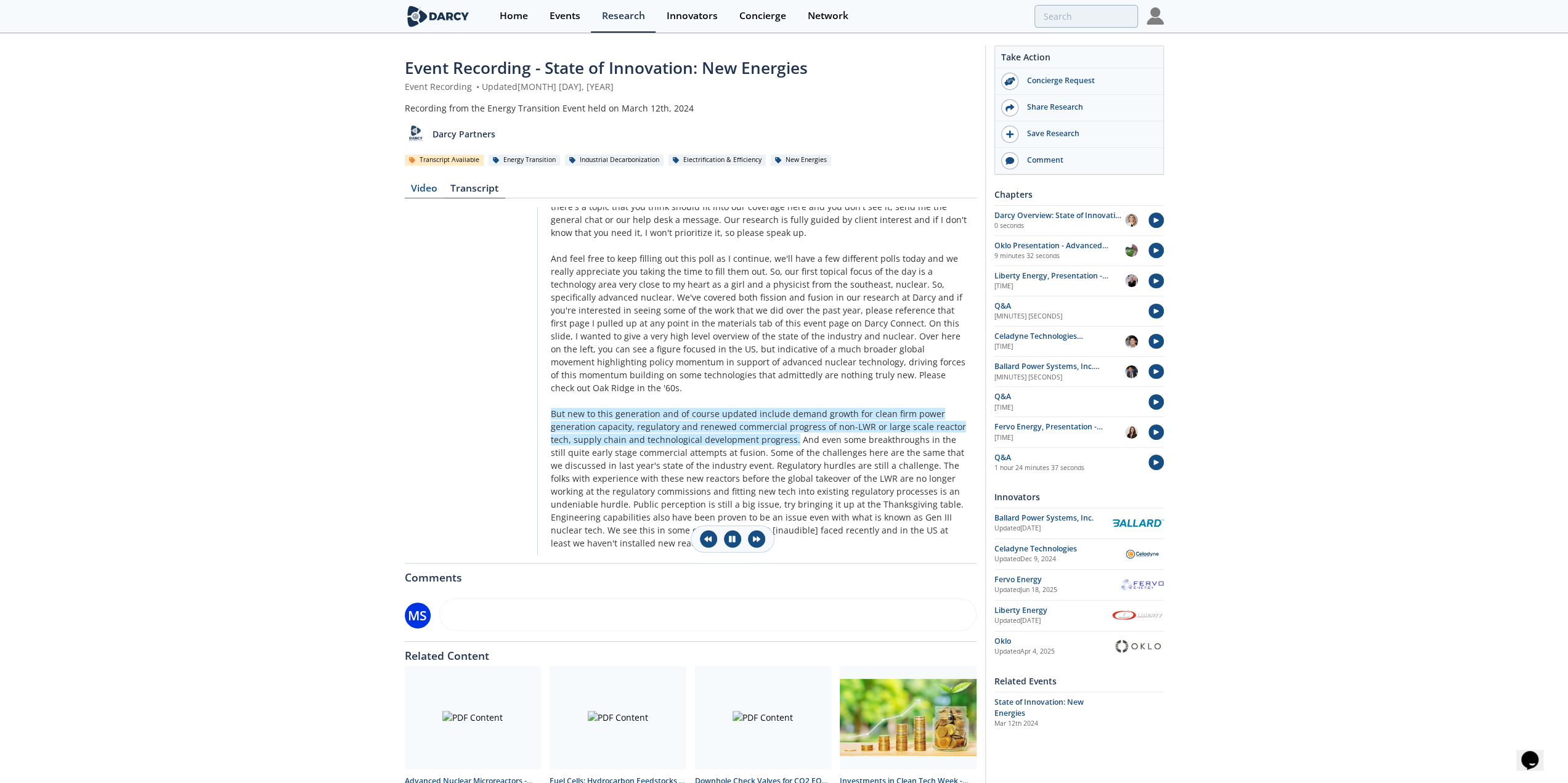 click on "Video" at bounding box center [424, 191] 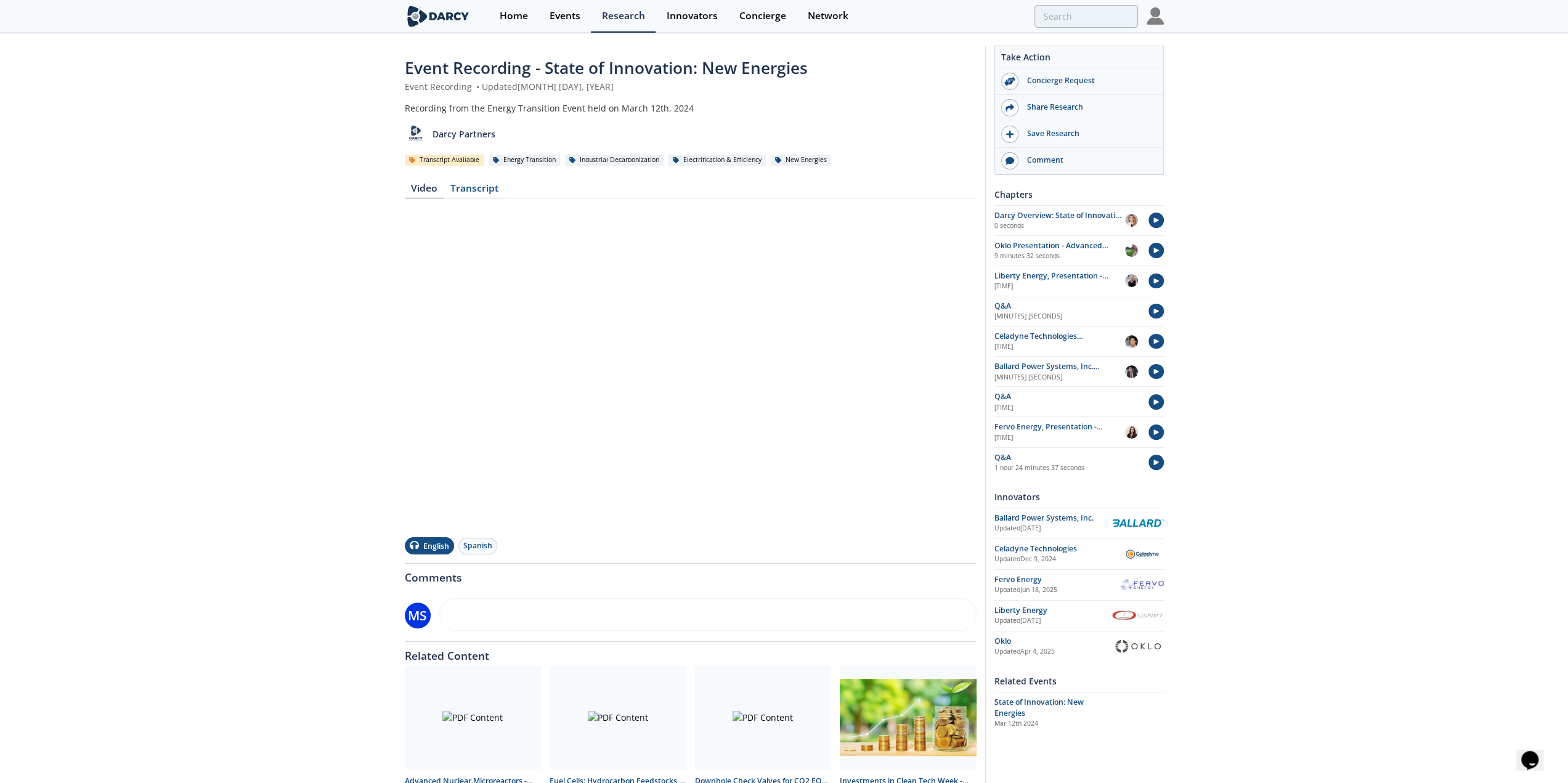 click on "Event Recording - State of Innovation: New Energies
Event Recording
•
Updated  March 18, 2024
Recording from the Energy Transition Event held on March 12th, 2024
Darcy Partners
Transcript Available
Energy Transition
Industrial Decarbonization" 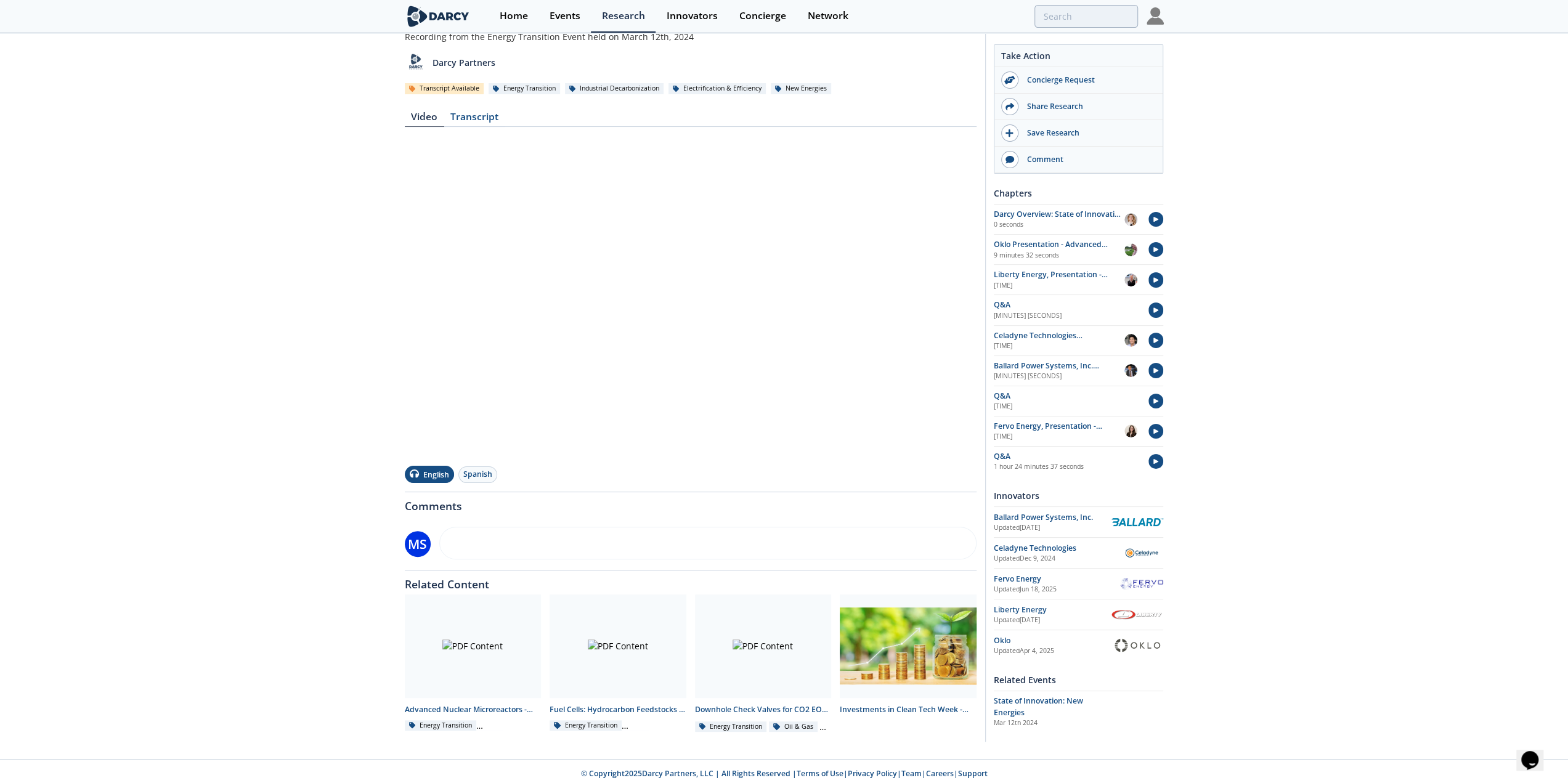scroll, scrollTop: 74, scrollLeft: 0, axis: vertical 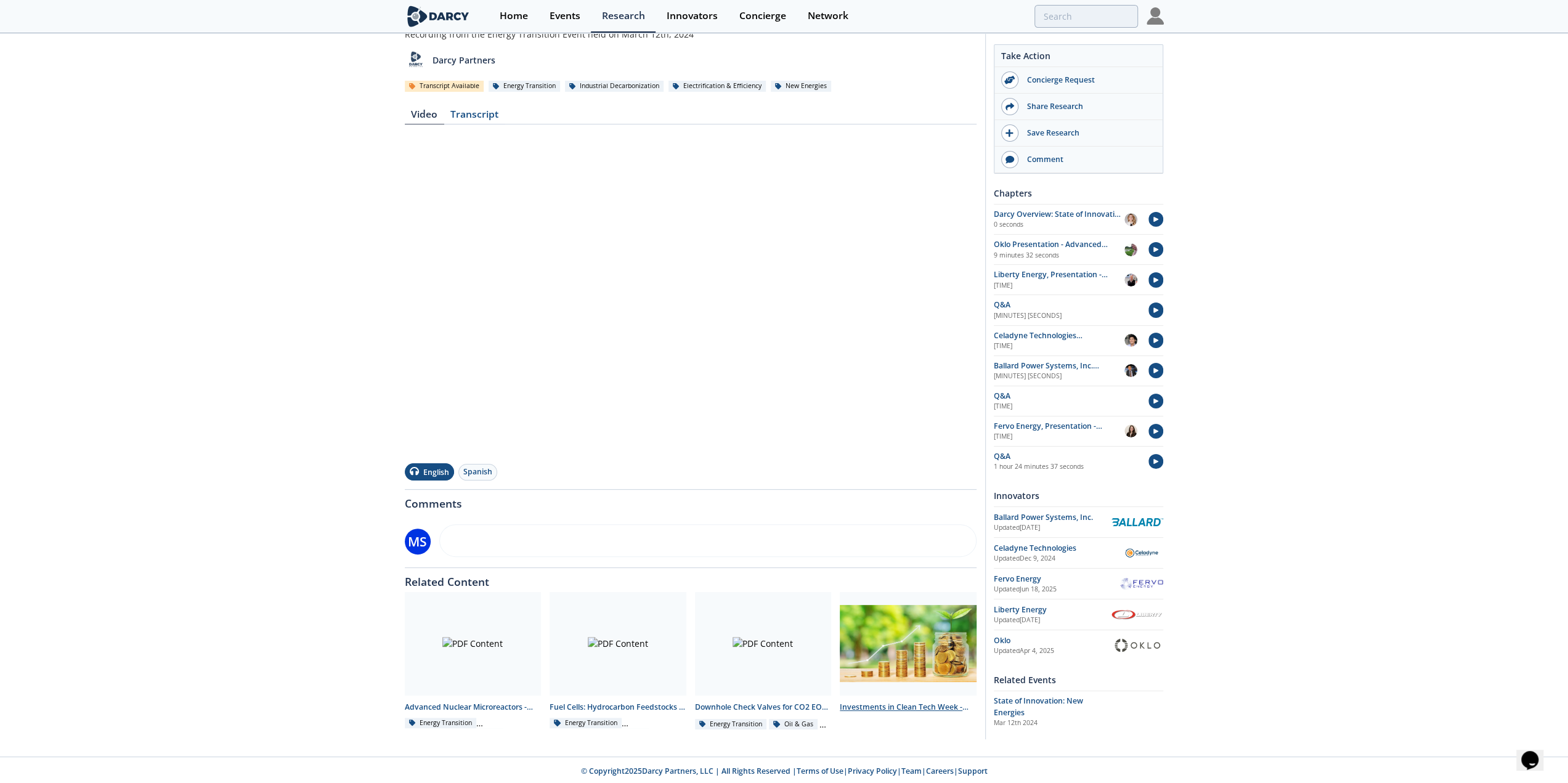 click on "Investments in Clean Tech Week - Week of 2025/06/23" at bounding box center [908, 707] 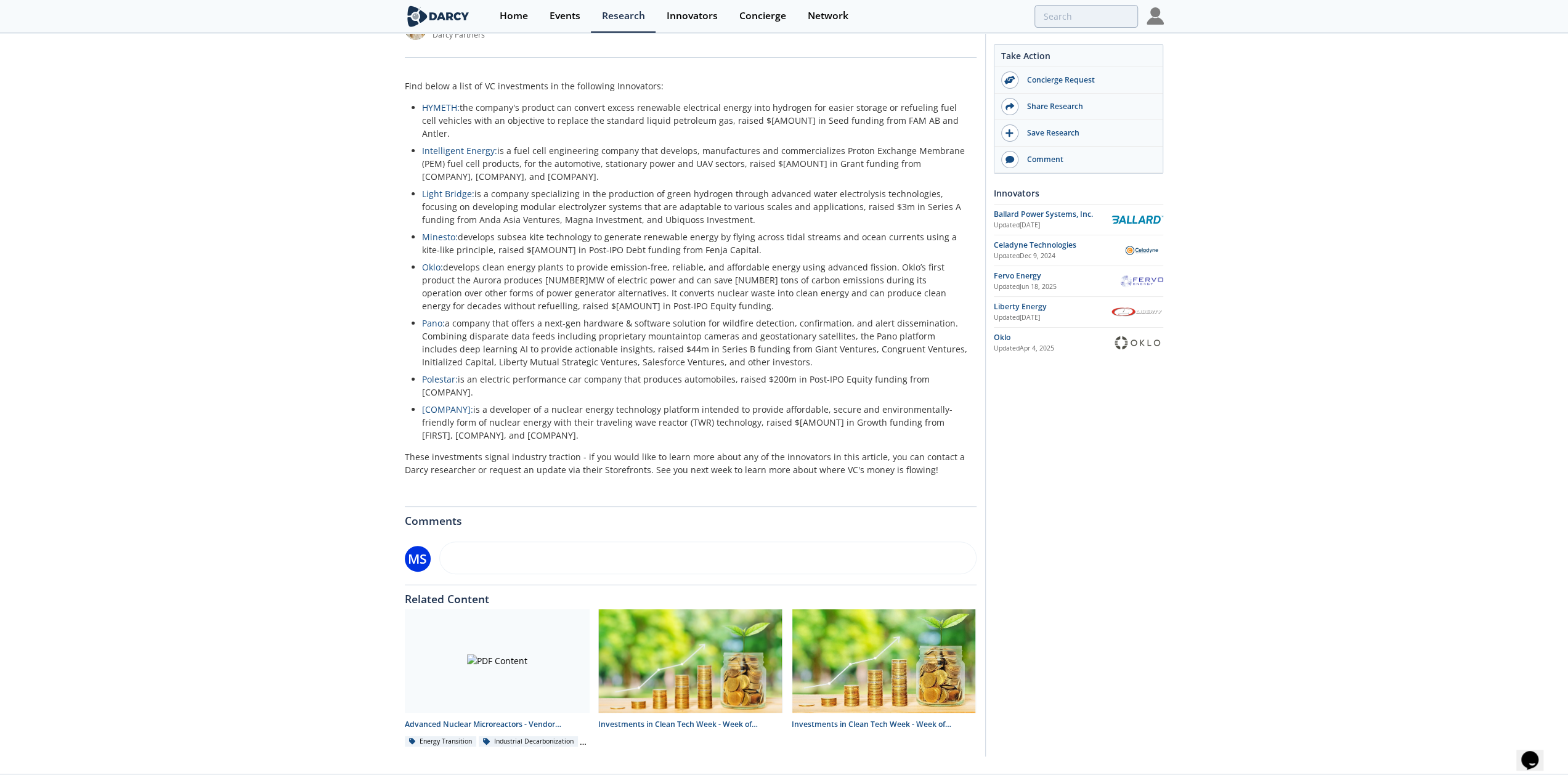 scroll, scrollTop: 110, scrollLeft: 0, axis: vertical 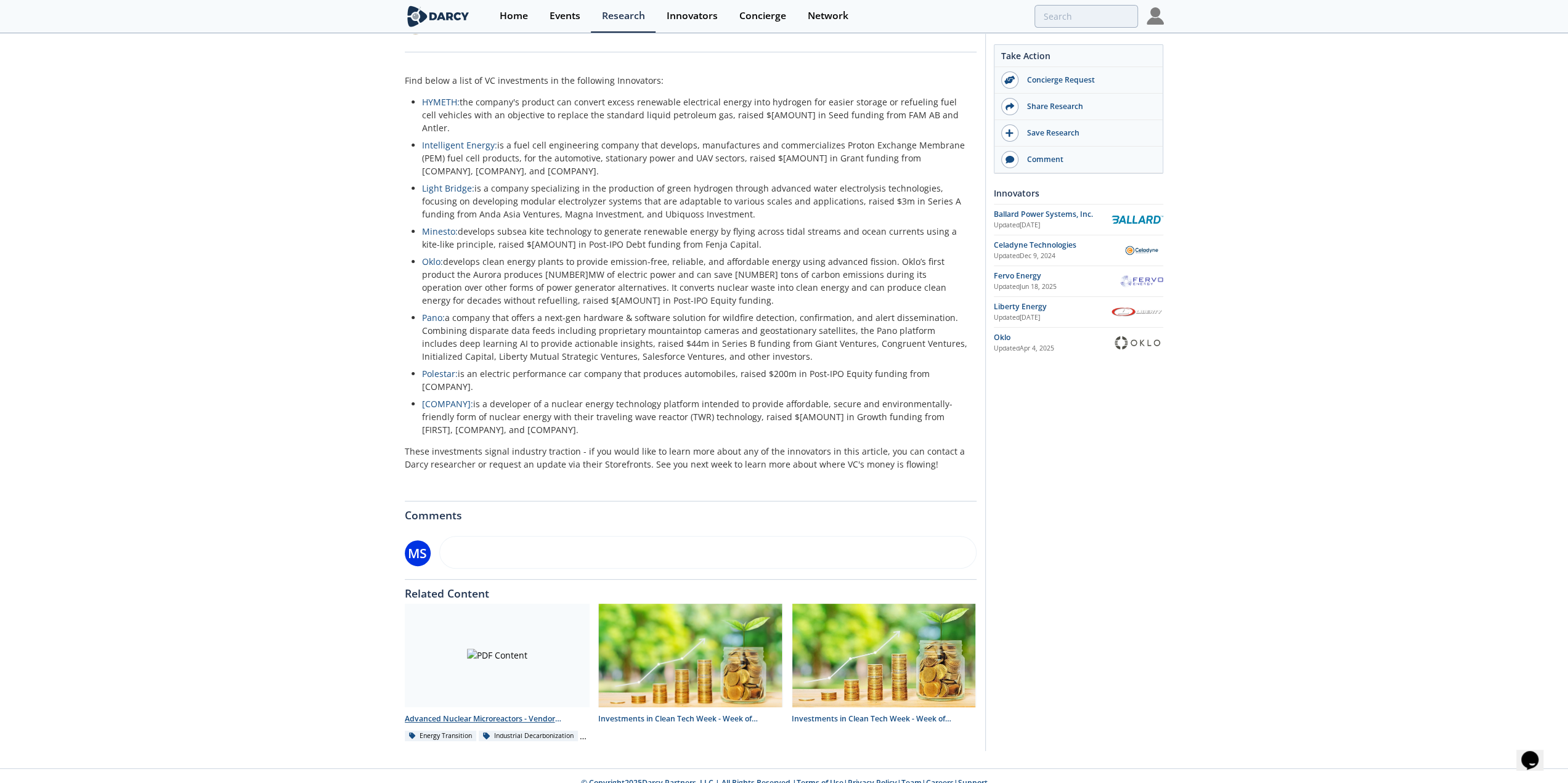 click at bounding box center (497, 655) 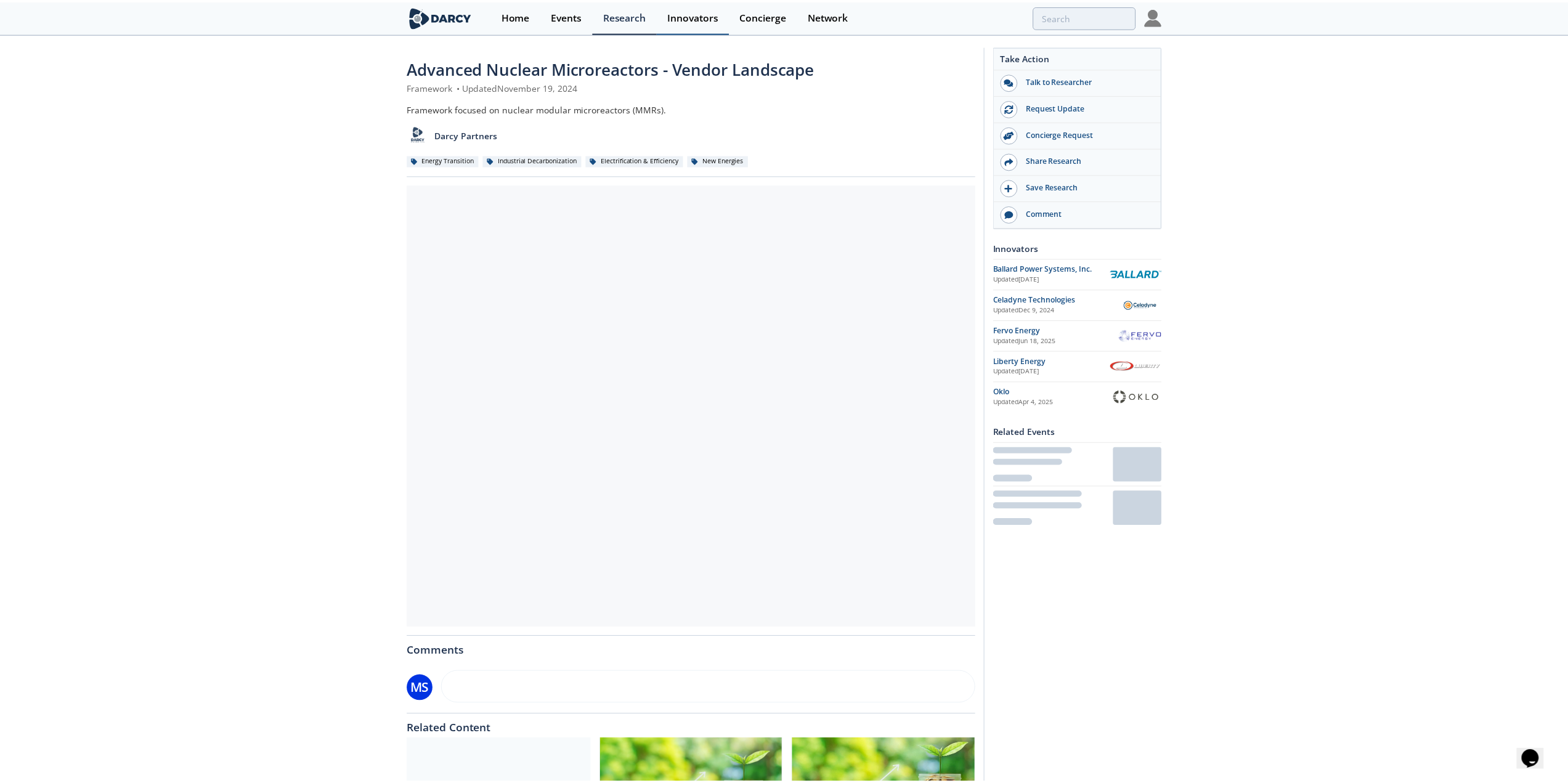 scroll, scrollTop: 0, scrollLeft: 0, axis: both 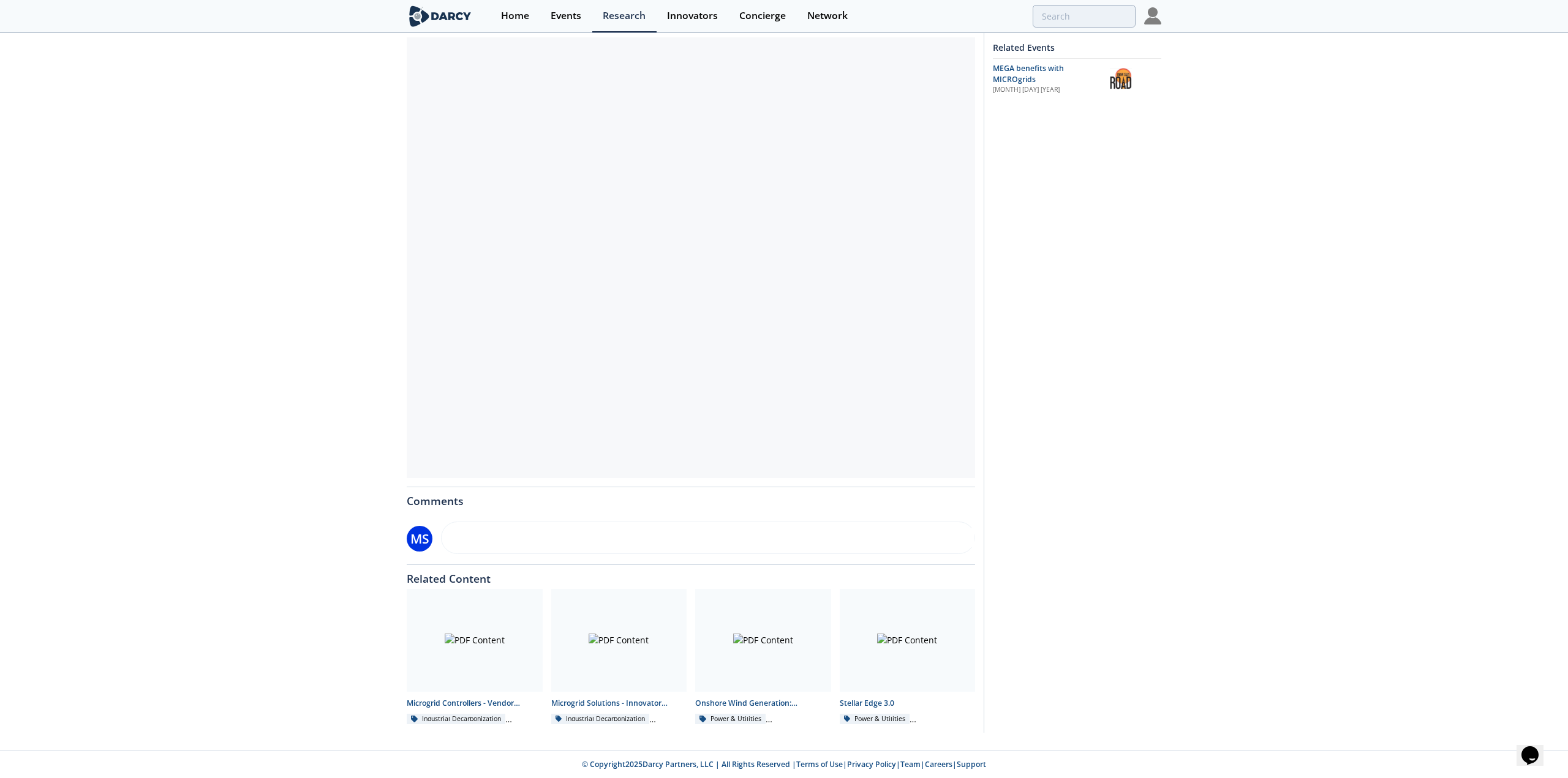 click at bounding box center (691, 258) 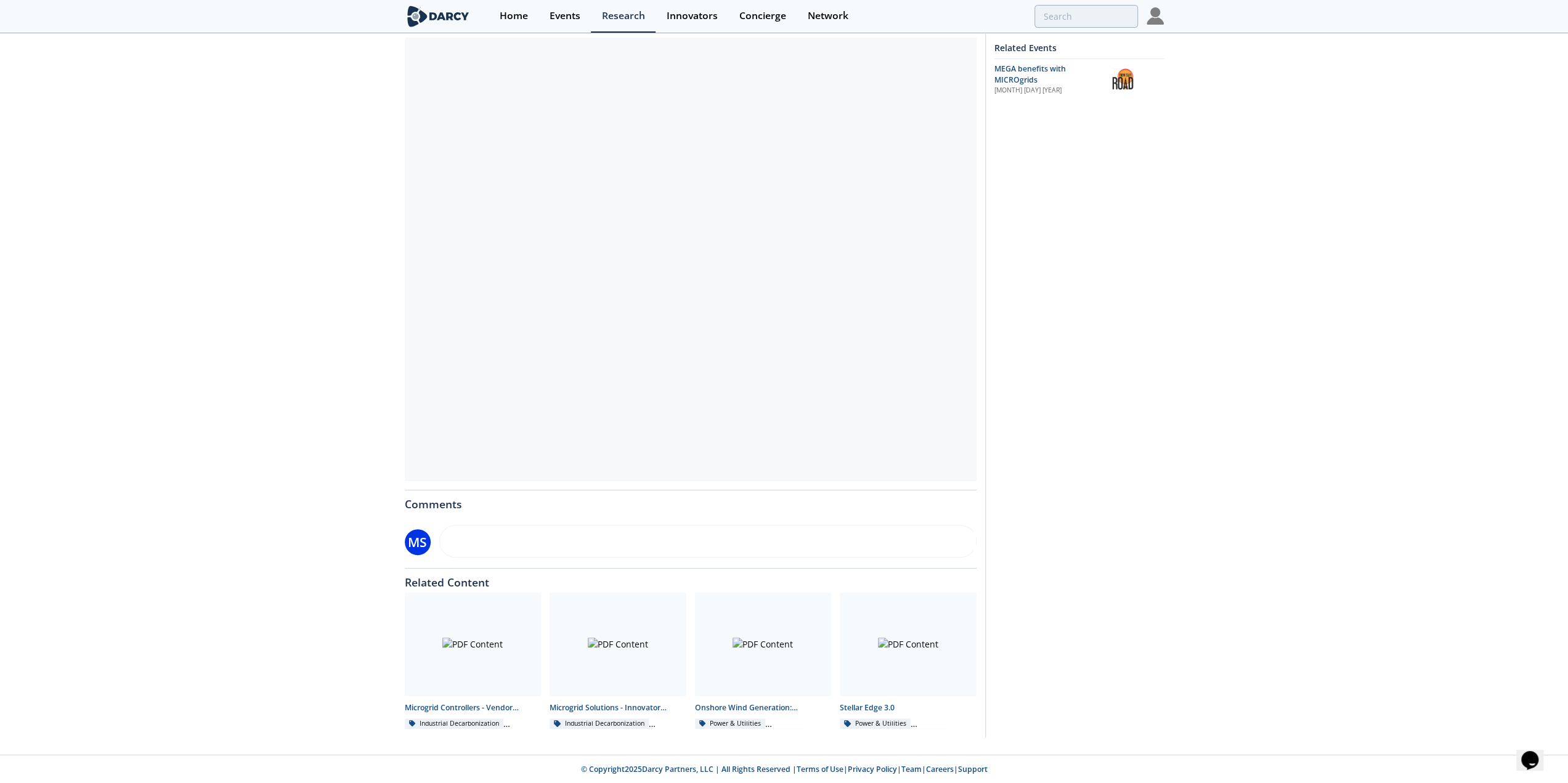 click on "Take Action
Concierge Request
Share Research
Save Research
Comment
Related Events" at bounding box center [1074, 318] 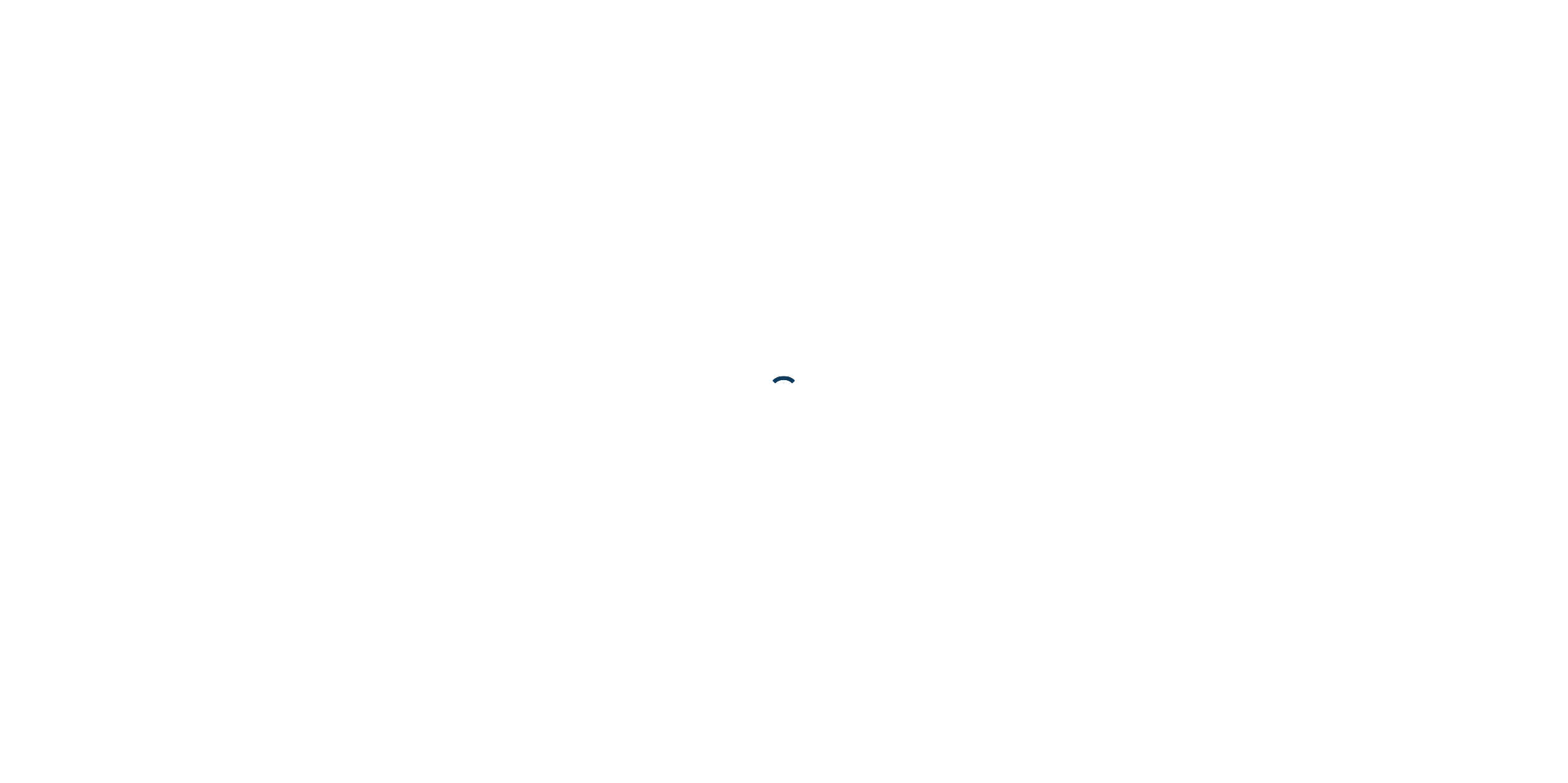scroll, scrollTop: 0, scrollLeft: 0, axis: both 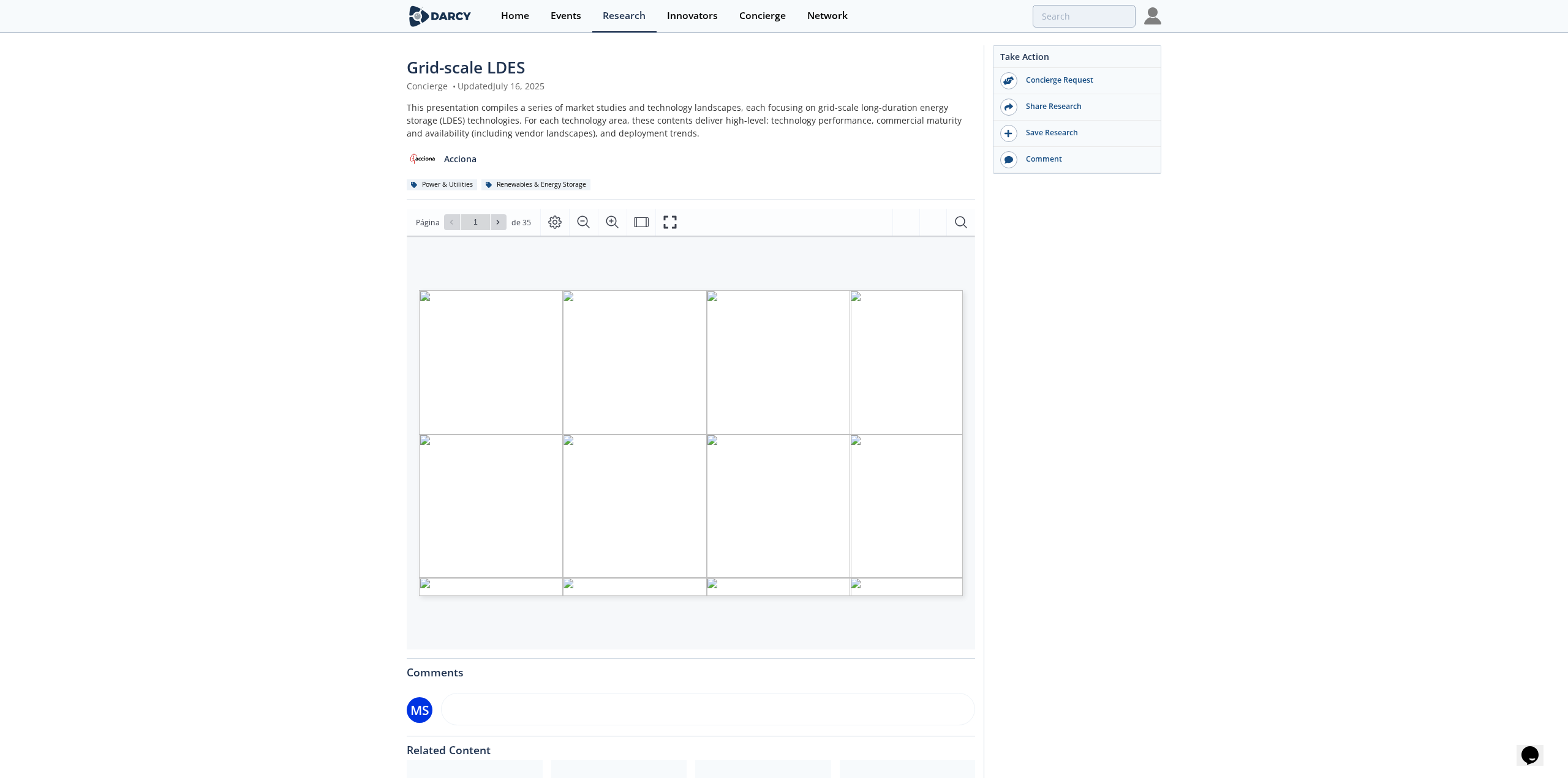 type on "2" 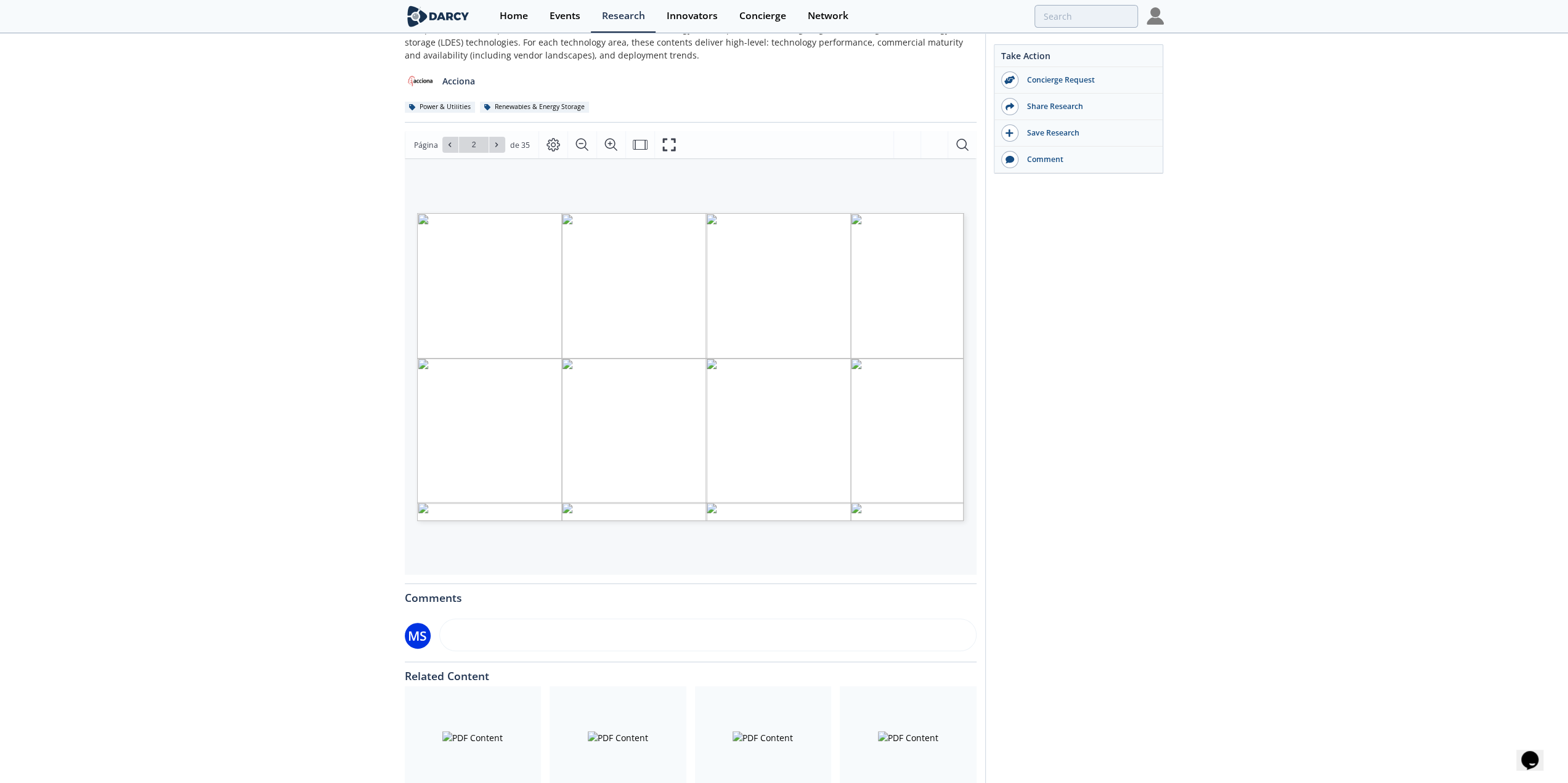 scroll, scrollTop: 172, scrollLeft: 0, axis: vertical 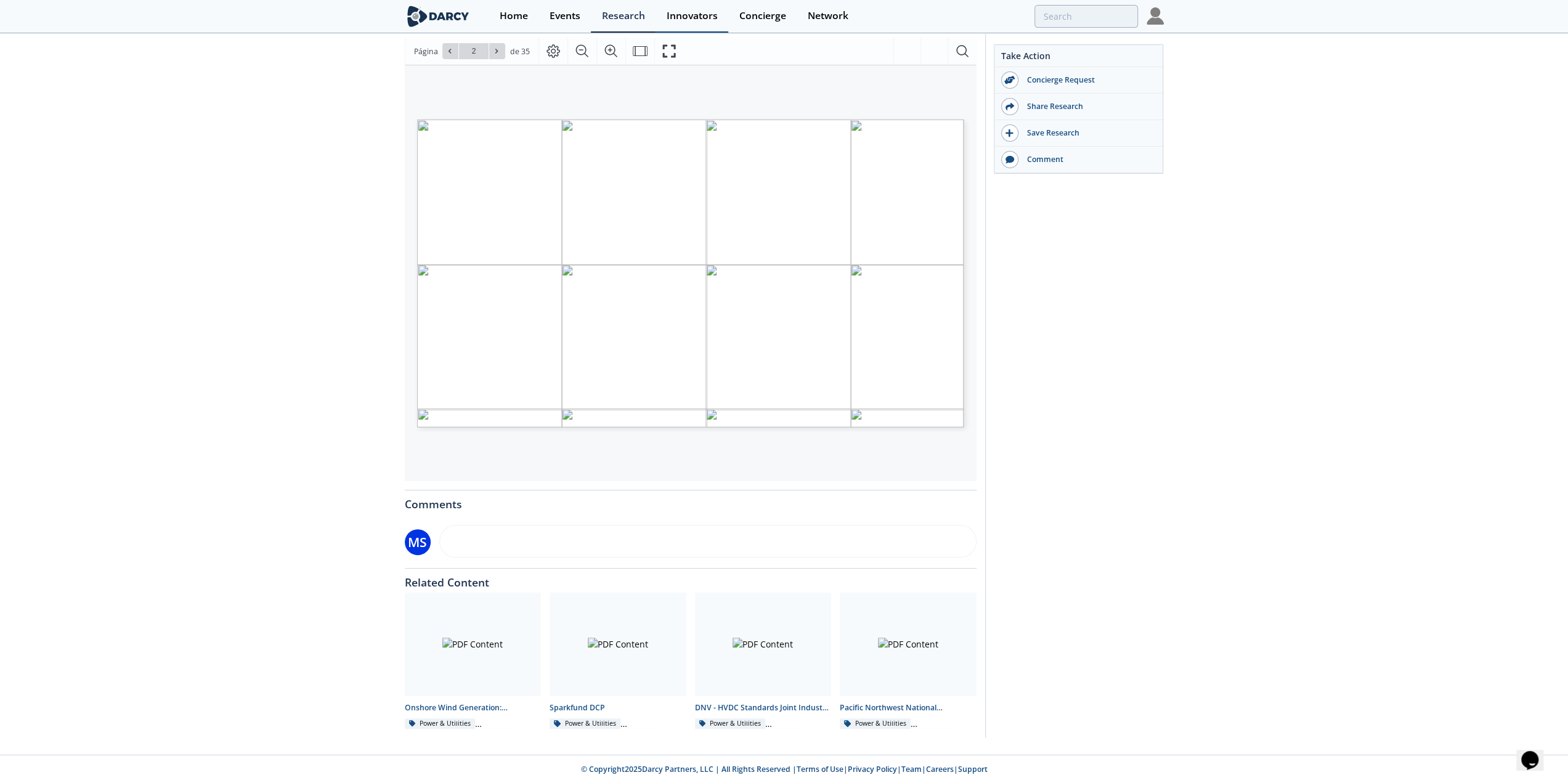 click on "Innovators" at bounding box center [692, 16] 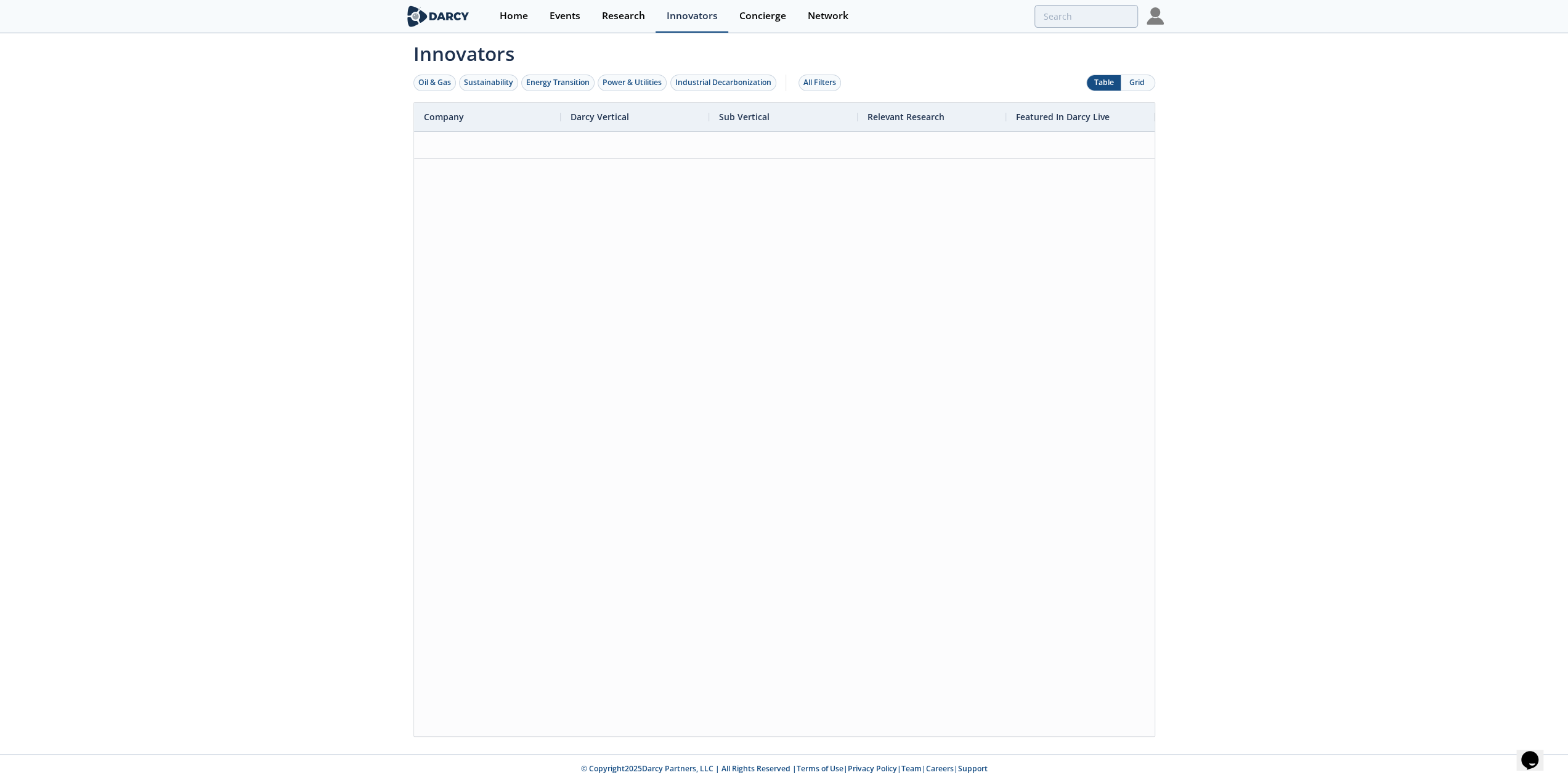 scroll, scrollTop: 0, scrollLeft: 0, axis: both 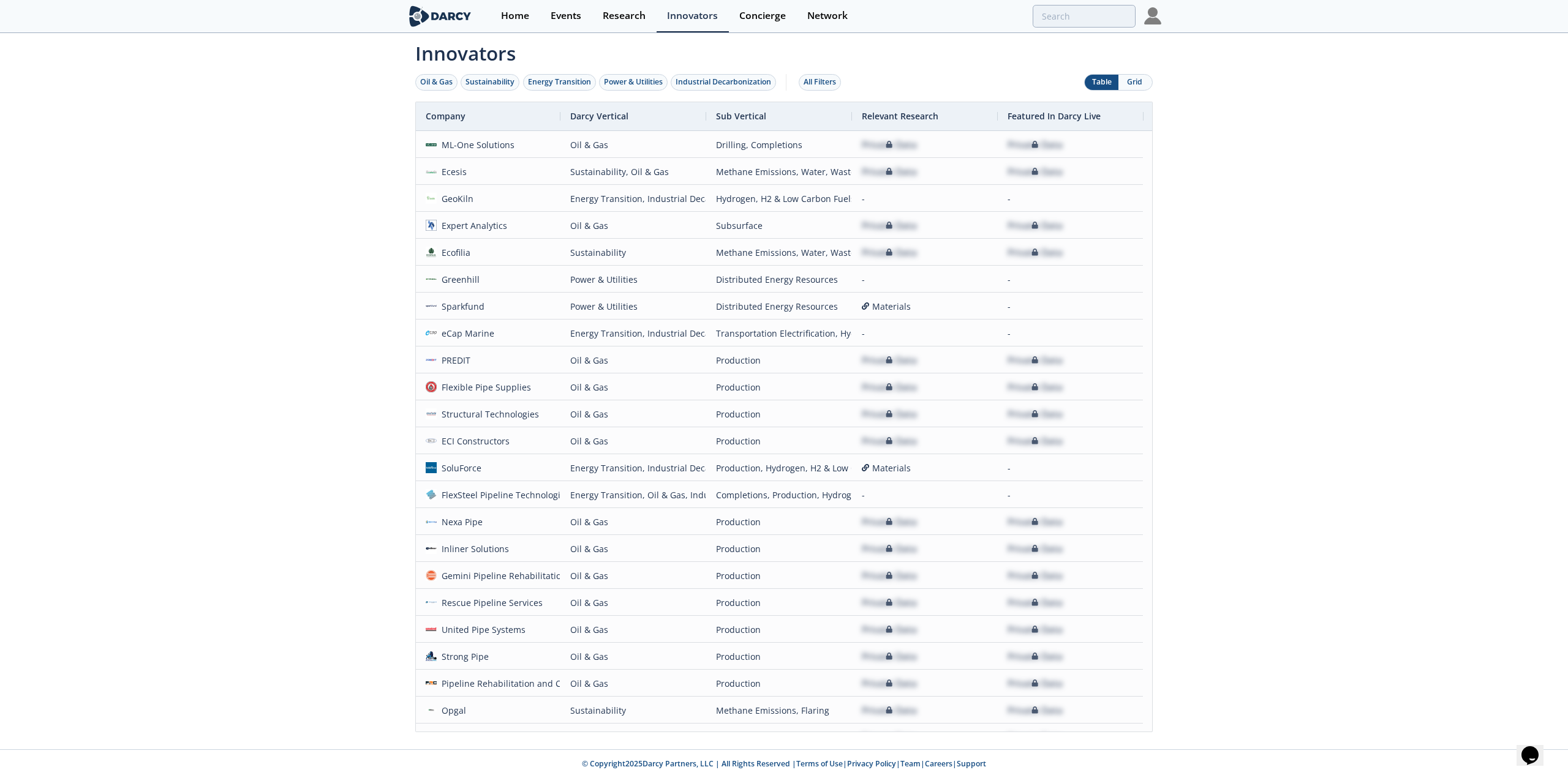 click on "Innovators
Oil & Gas
Sustainability
Energy Transition
Power & Utilities
Industrial Decarbonization
All Filters
Table
Grid
Company
-" 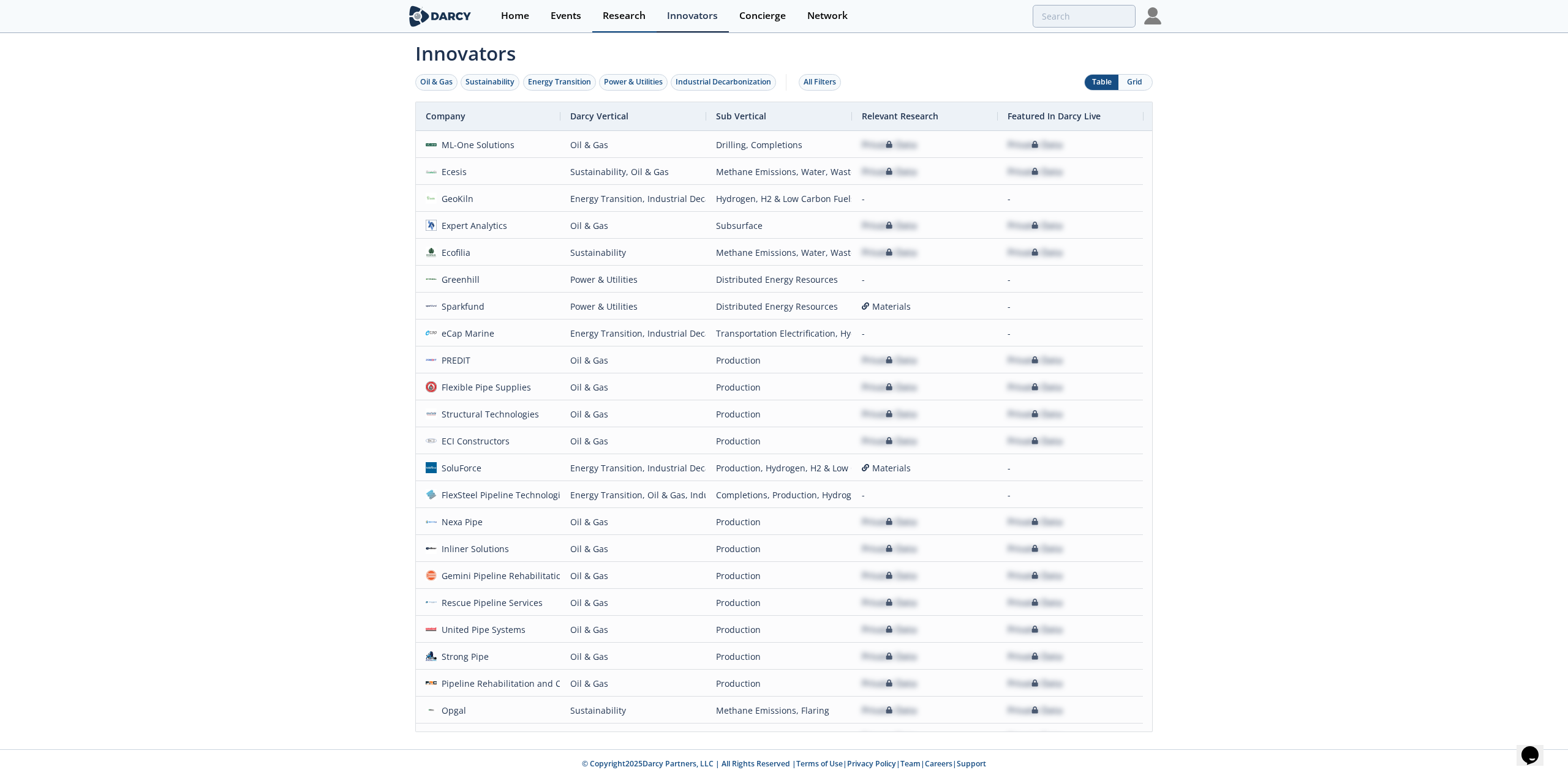 click on "Research" at bounding box center [624, 16] 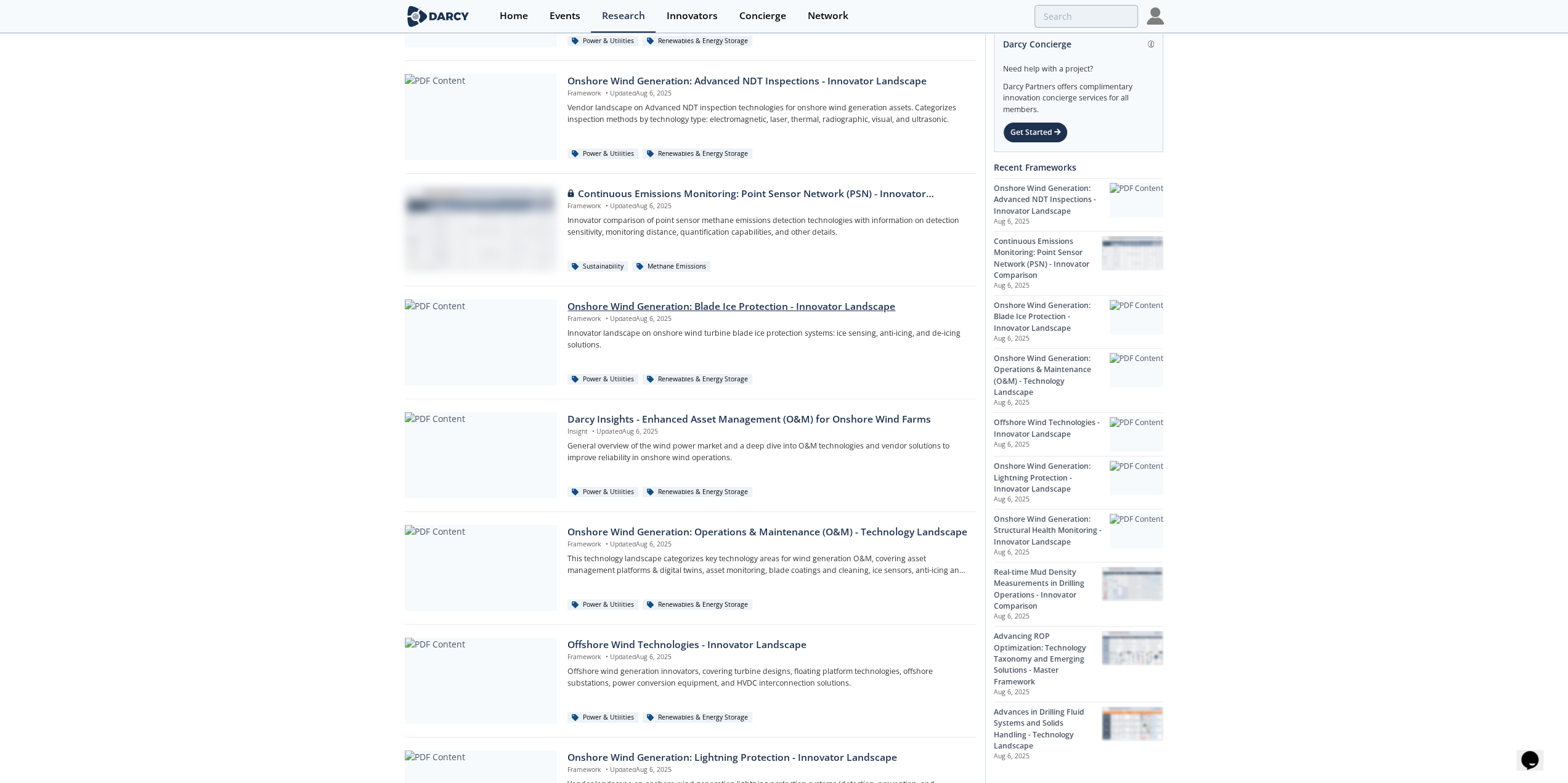 scroll, scrollTop: 123, scrollLeft: 0, axis: vertical 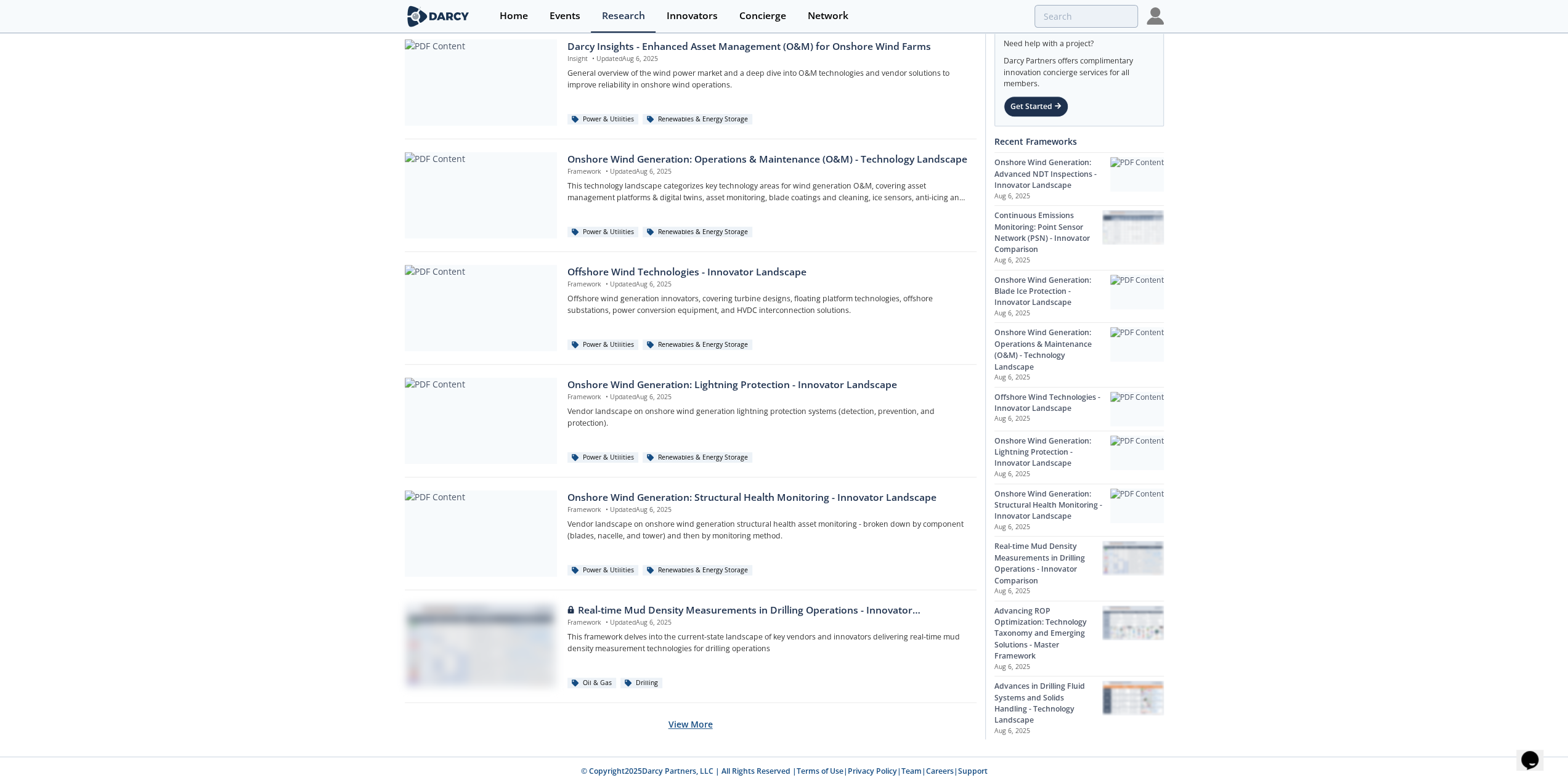 click on "View More" at bounding box center [691, 724] 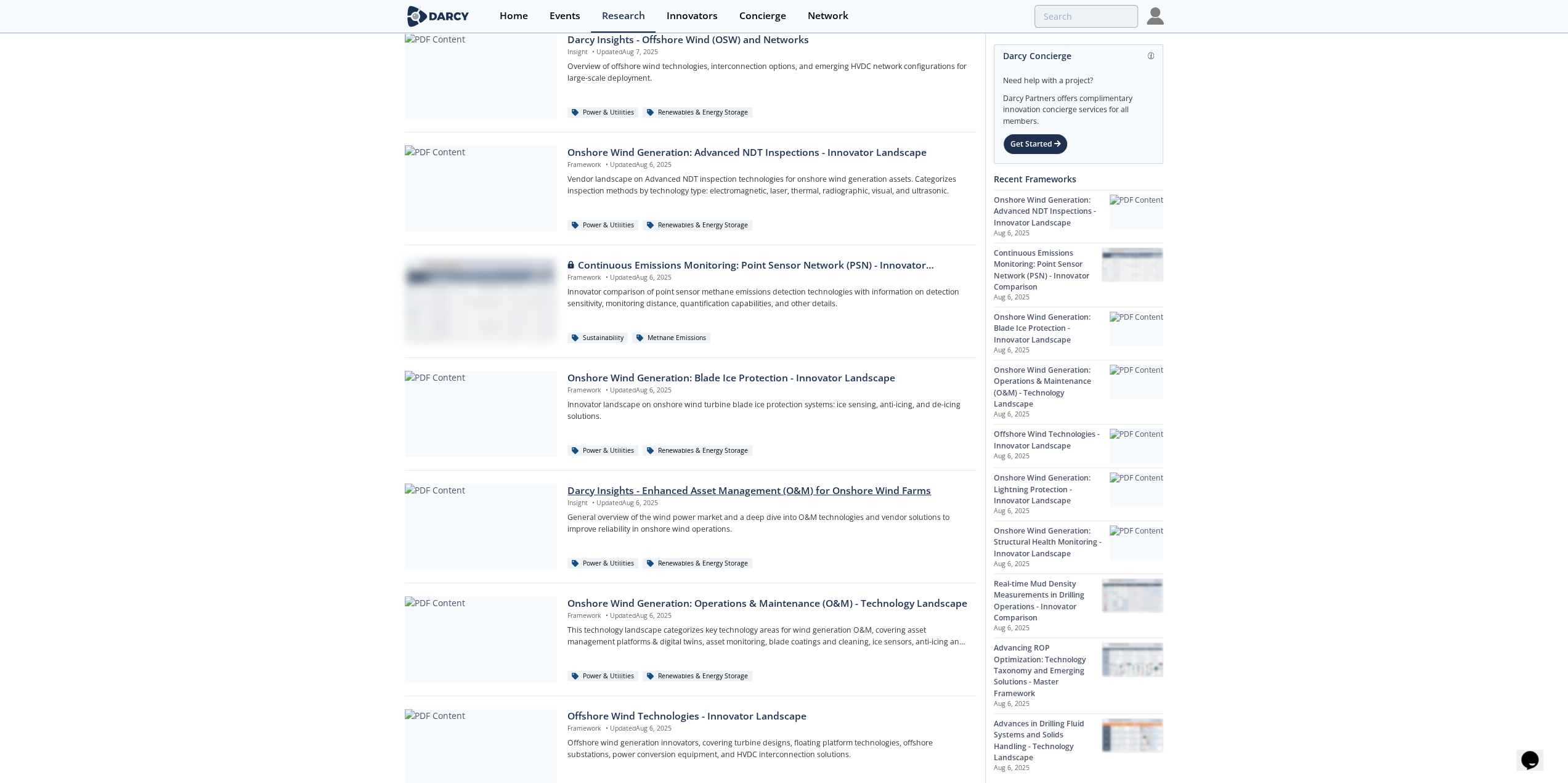 scroll, scrollTop: 0, scrollLeft: 0, axis: both 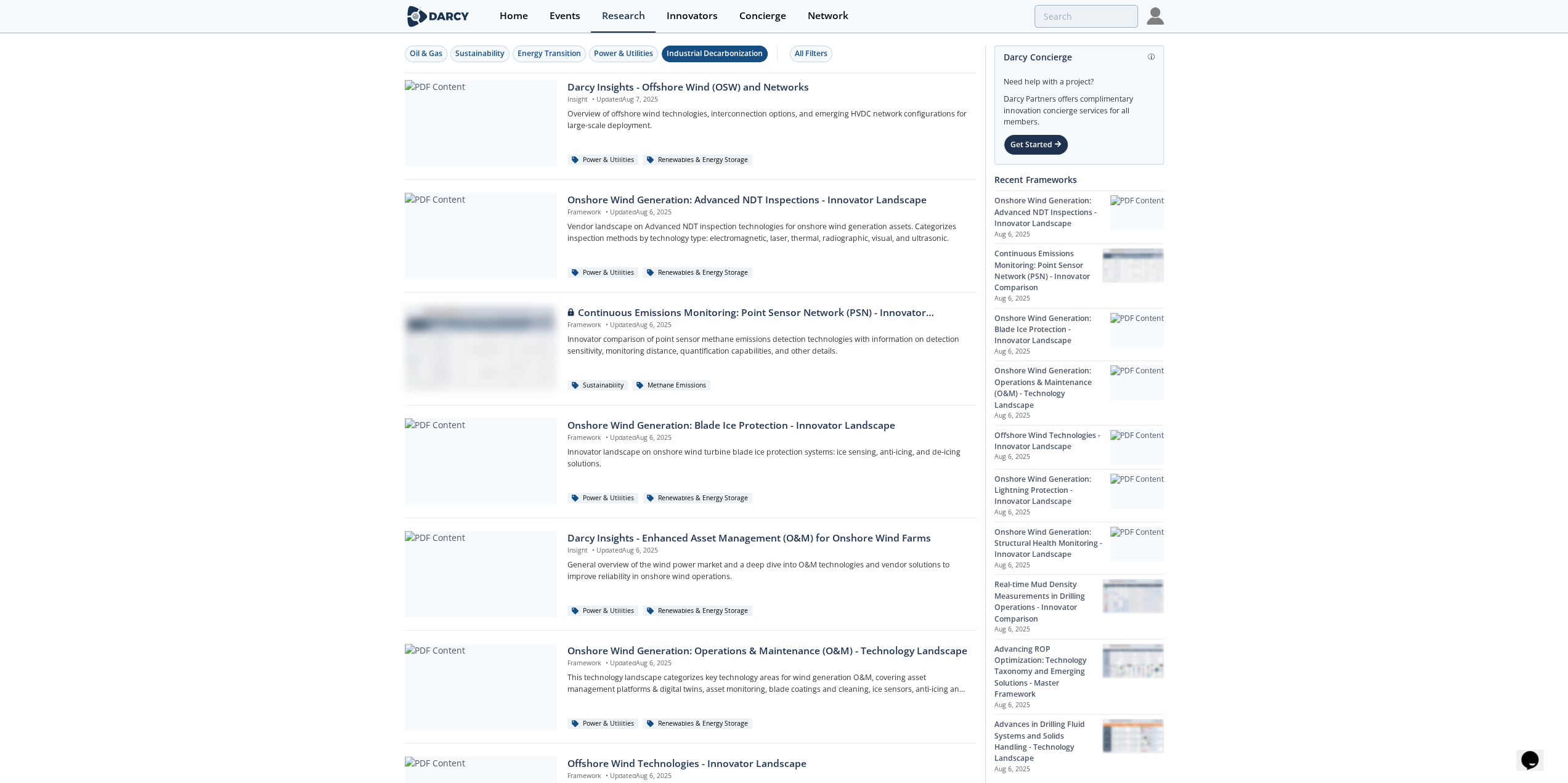 click on "Industrial Decarbonization" at bounding box center [715, 54] 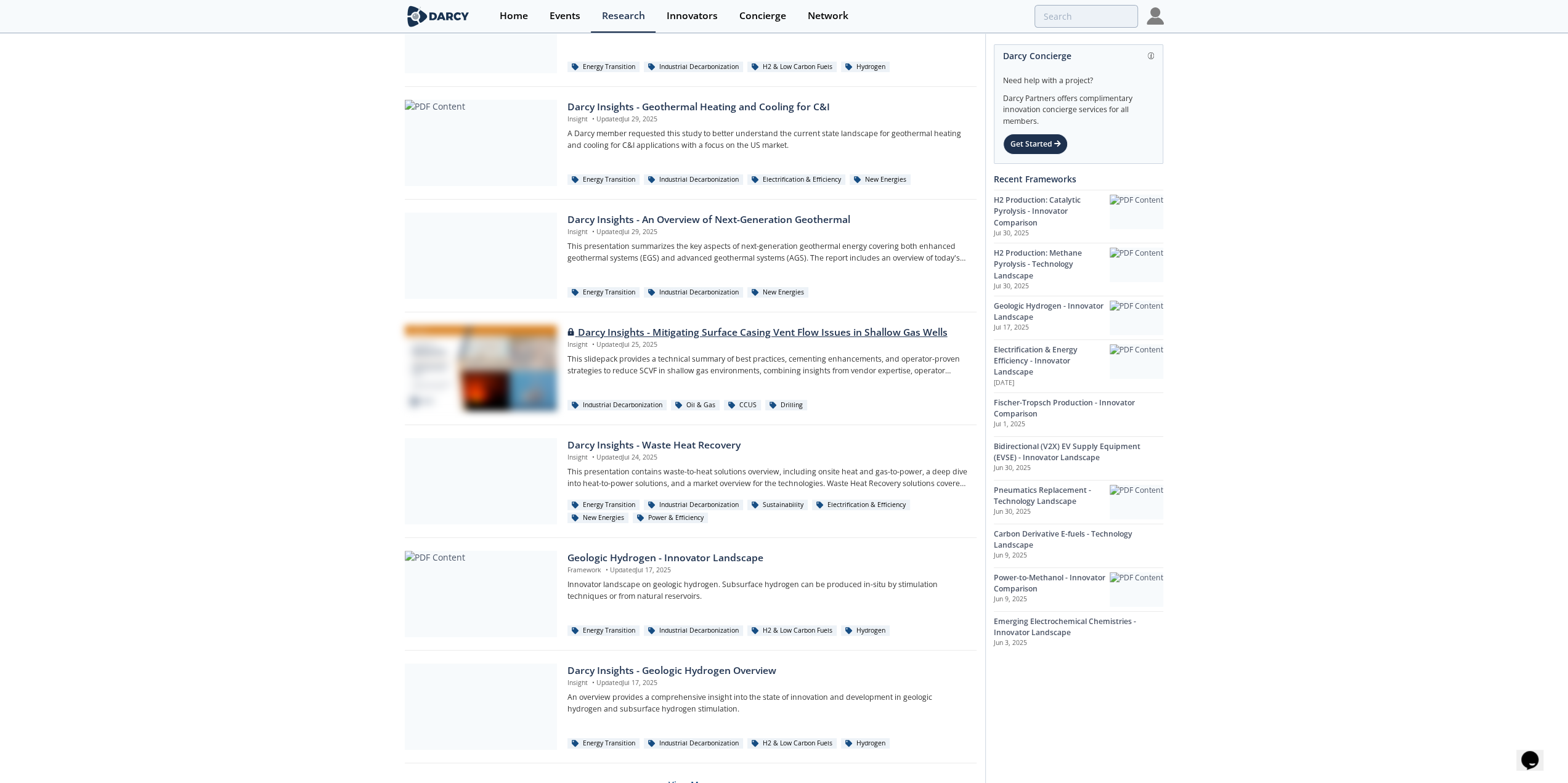 scroll, scrollTop: 492, scrollLeft: 0, axis: vertical 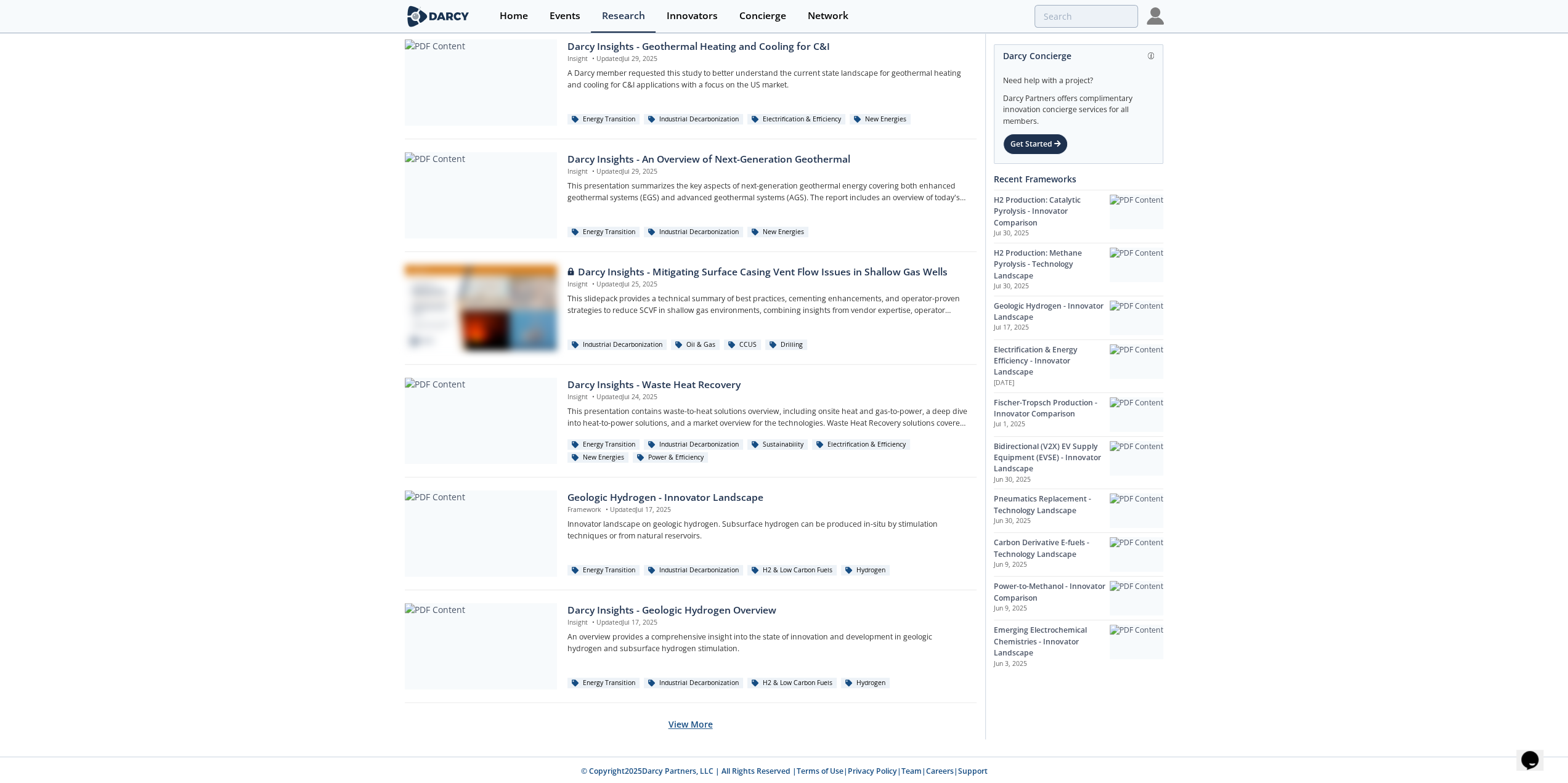 click on "View More" at bounding box center [691, 724] 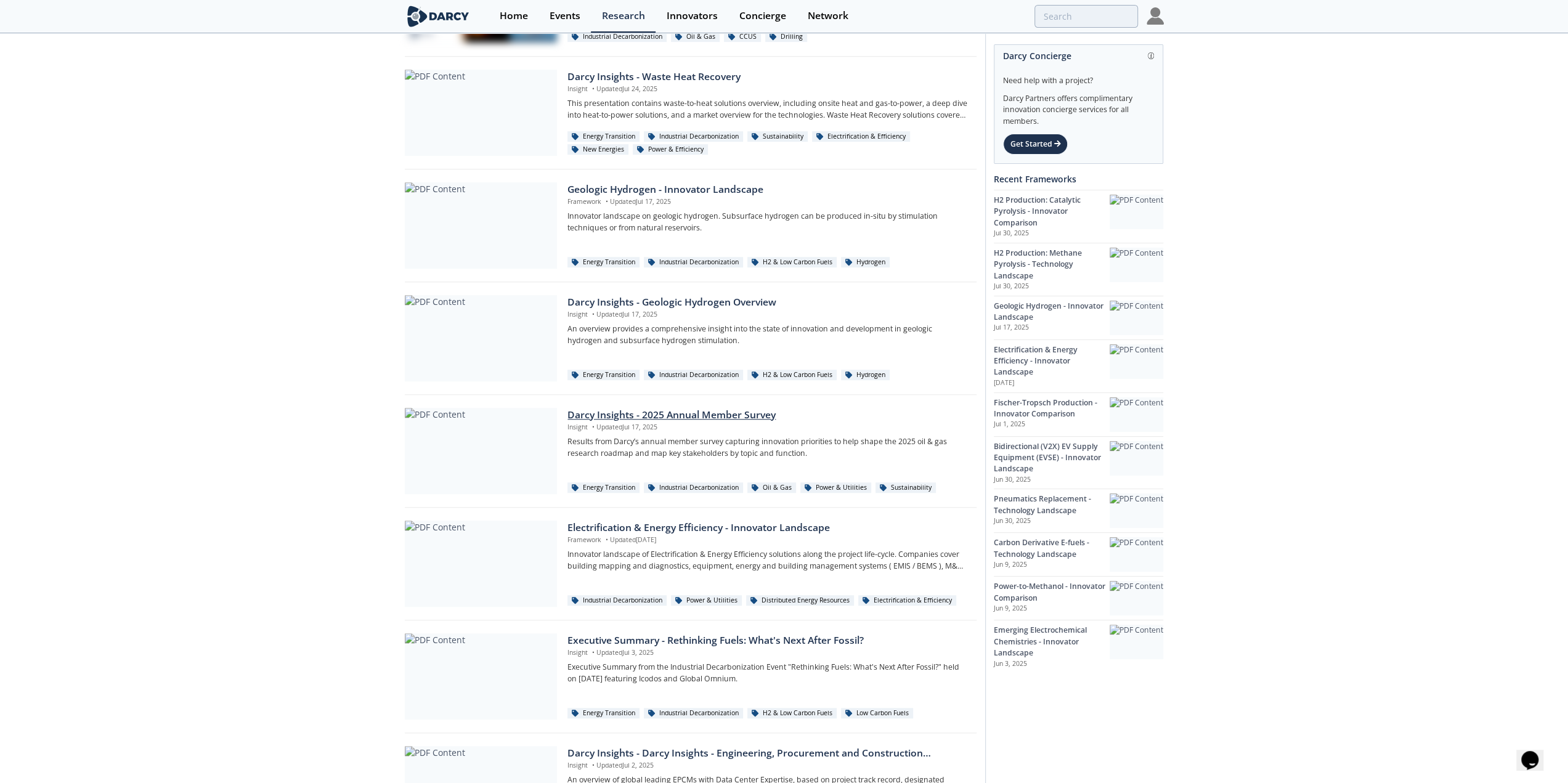 scroll, scrollTop: 861, scrollLeft: 0, axis: vertical 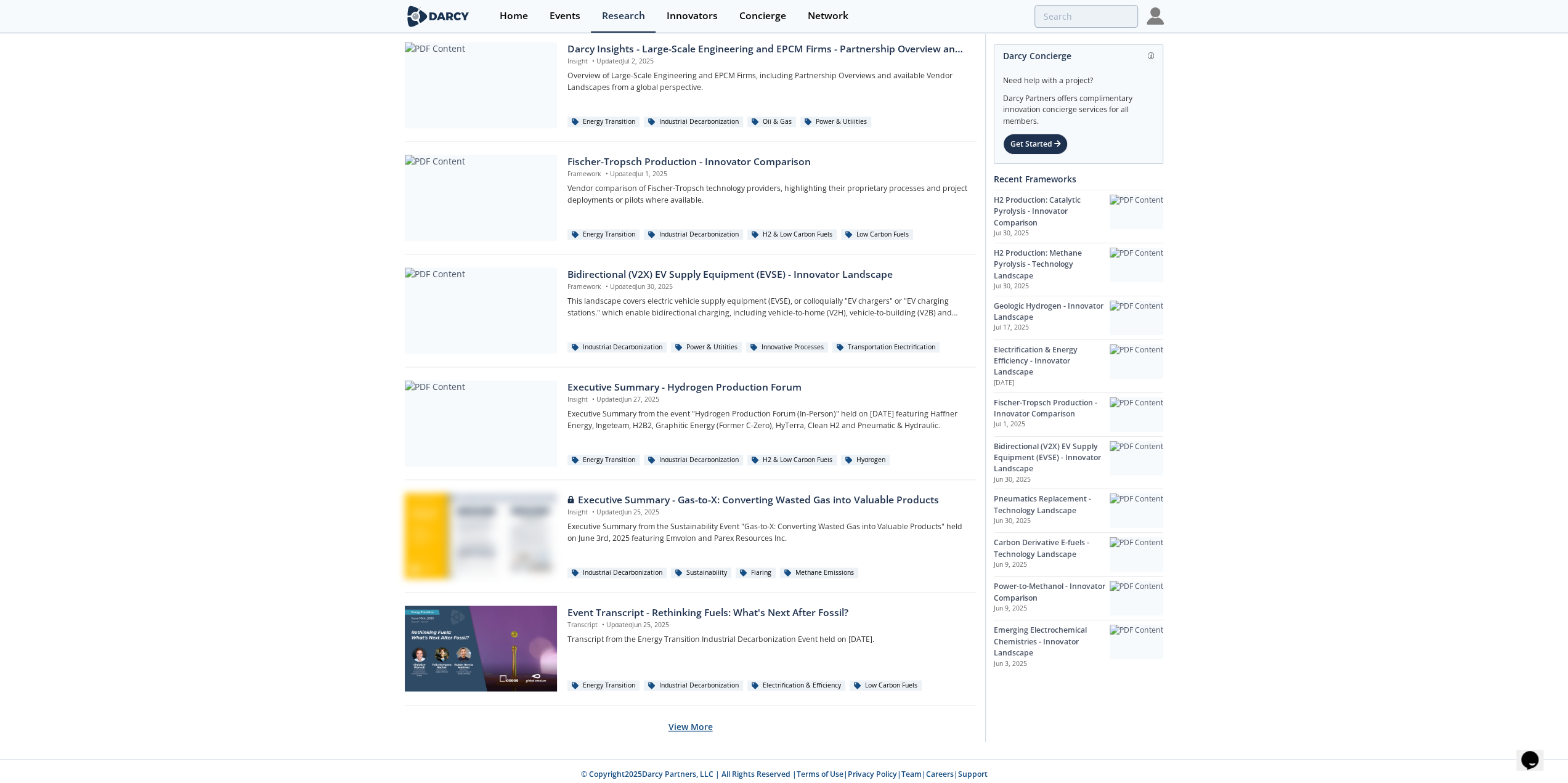 click on "View More" at bounding box center (691, 726) 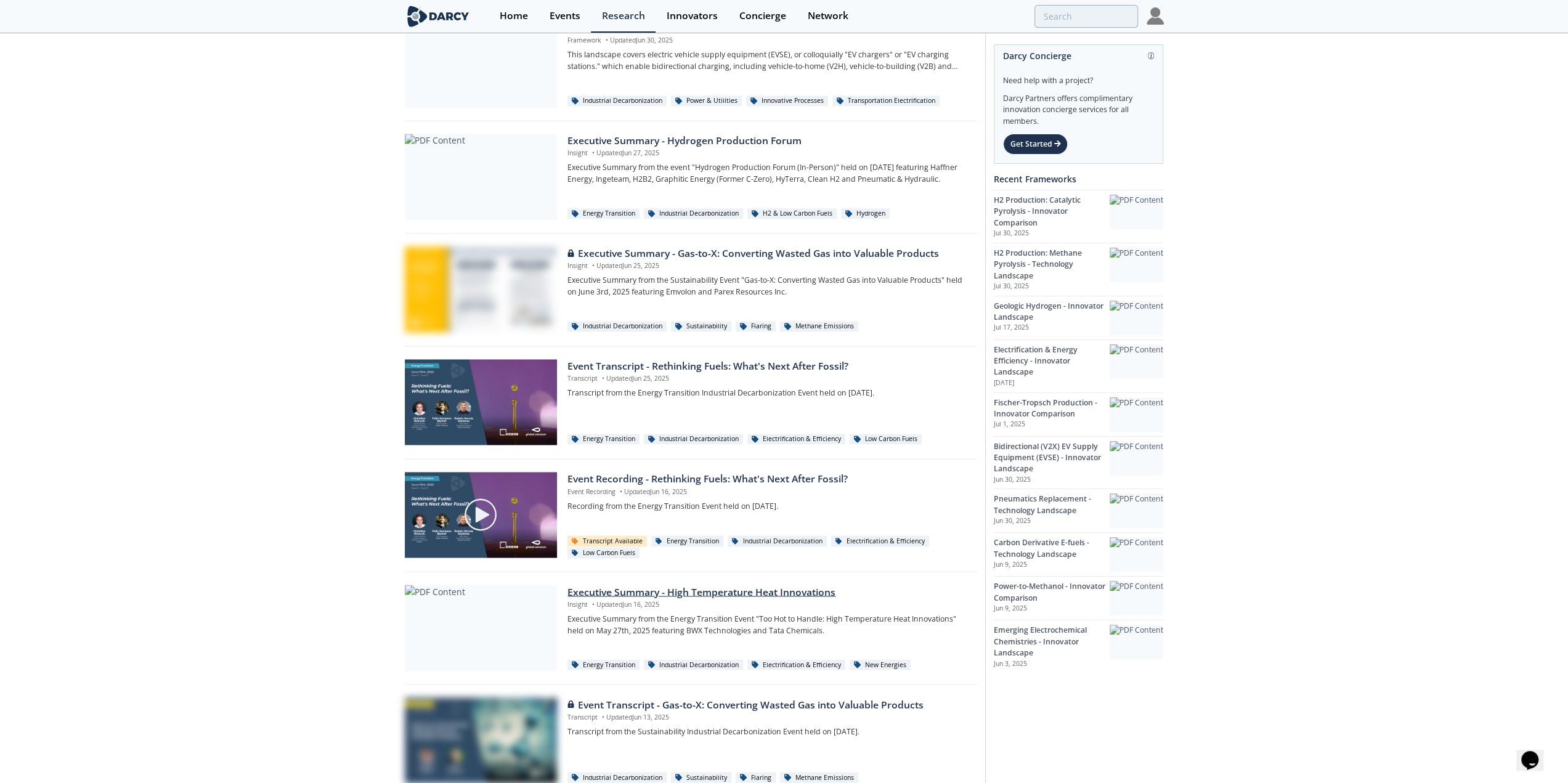 scroll, scrollTop: 1925, scrollLeft: 0, axis: vertical 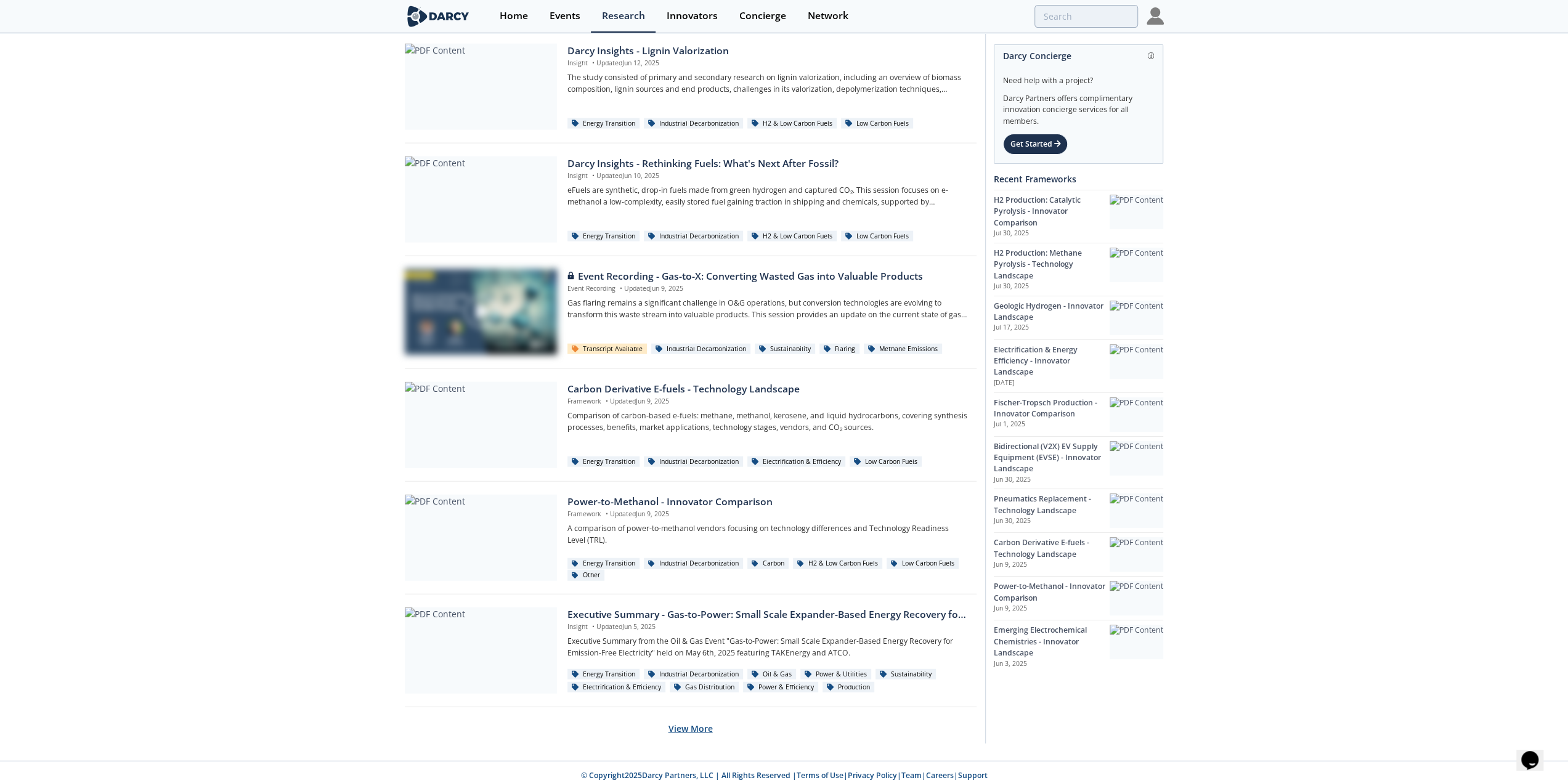 click on "View More" at bounding box center [691, 728] 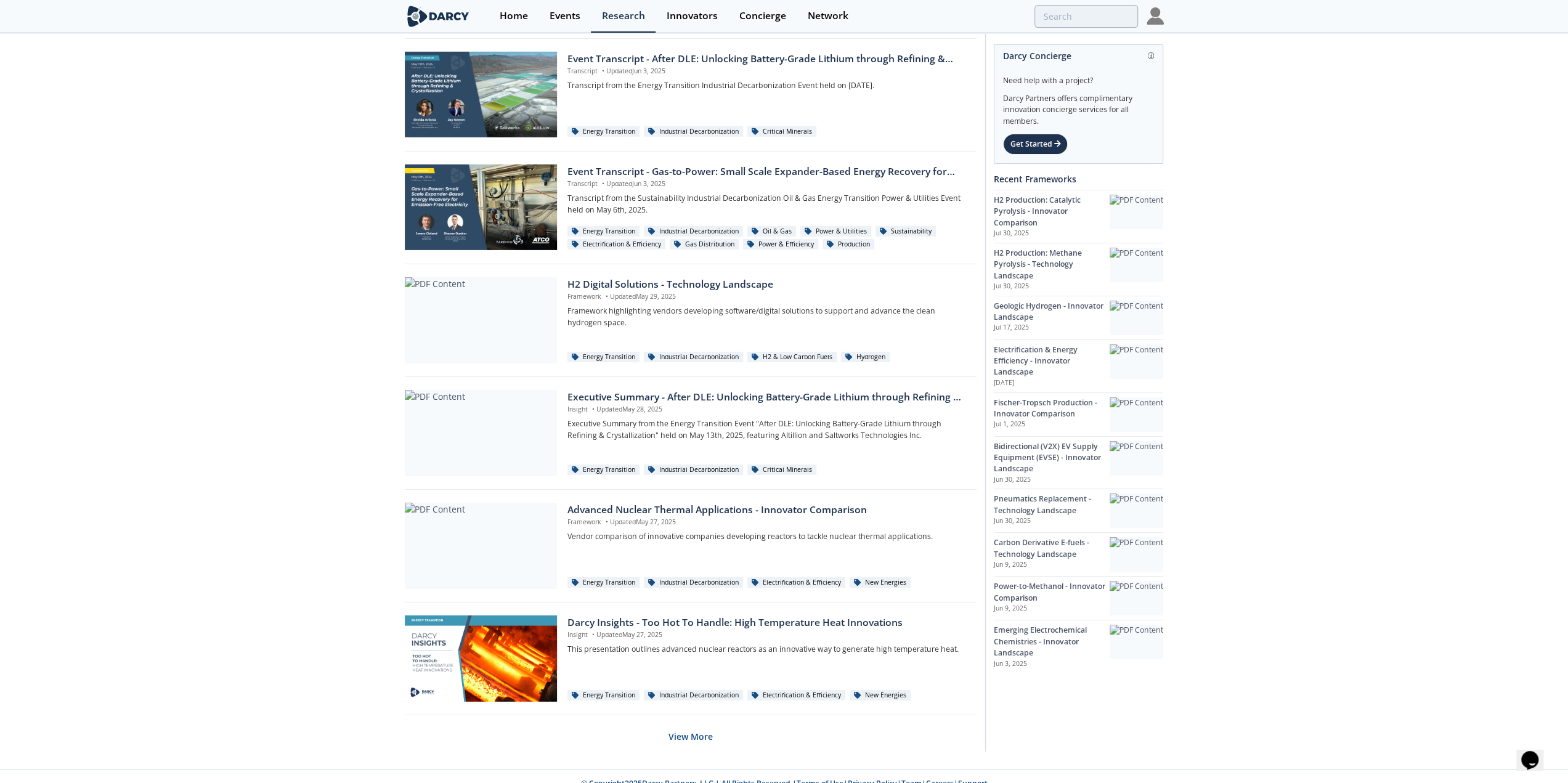scroll, scrollTop: 3868, scrollLeft: 0, axis: vertical 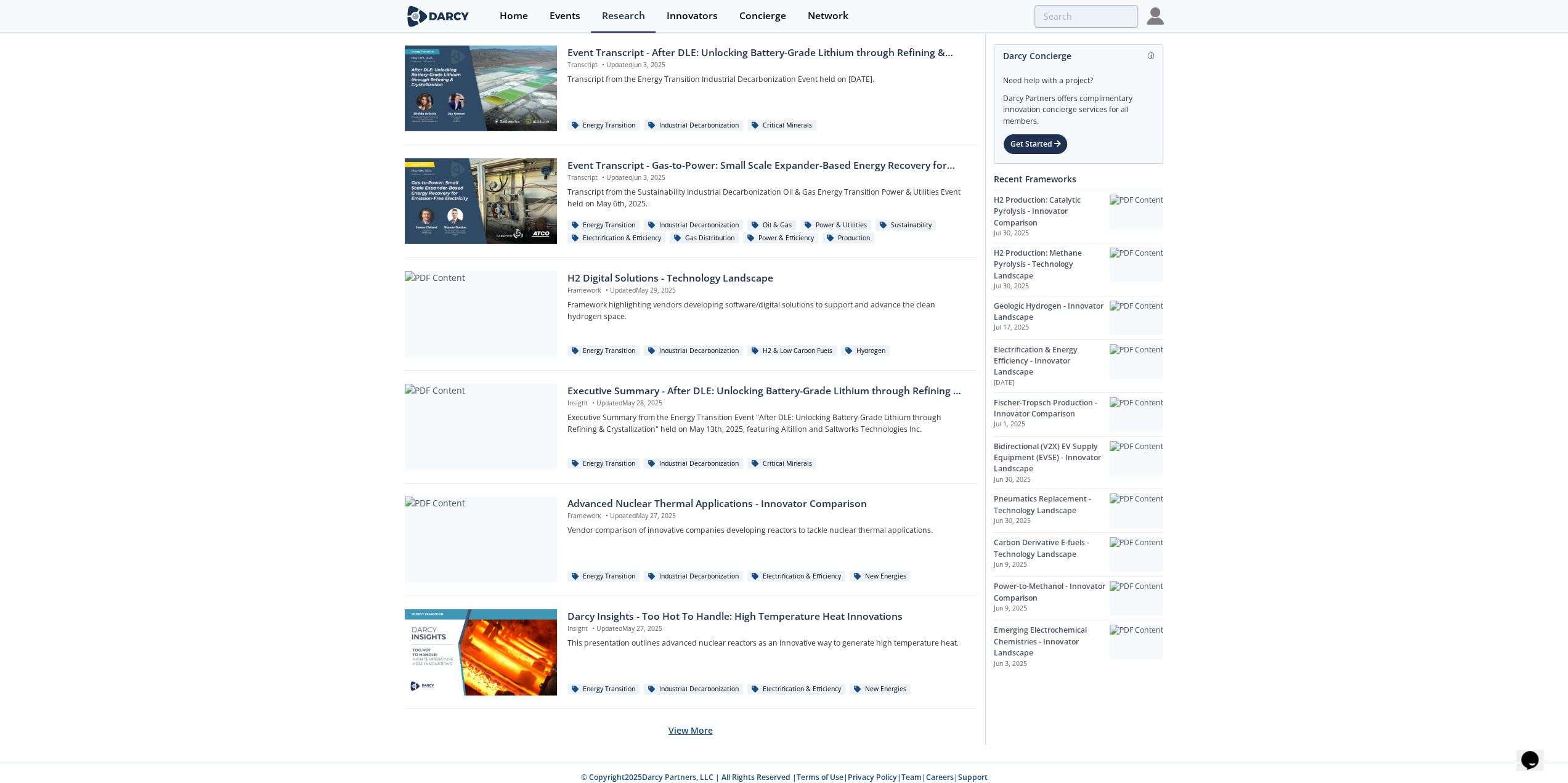 click on "View More" at bounding box center (691, 730) 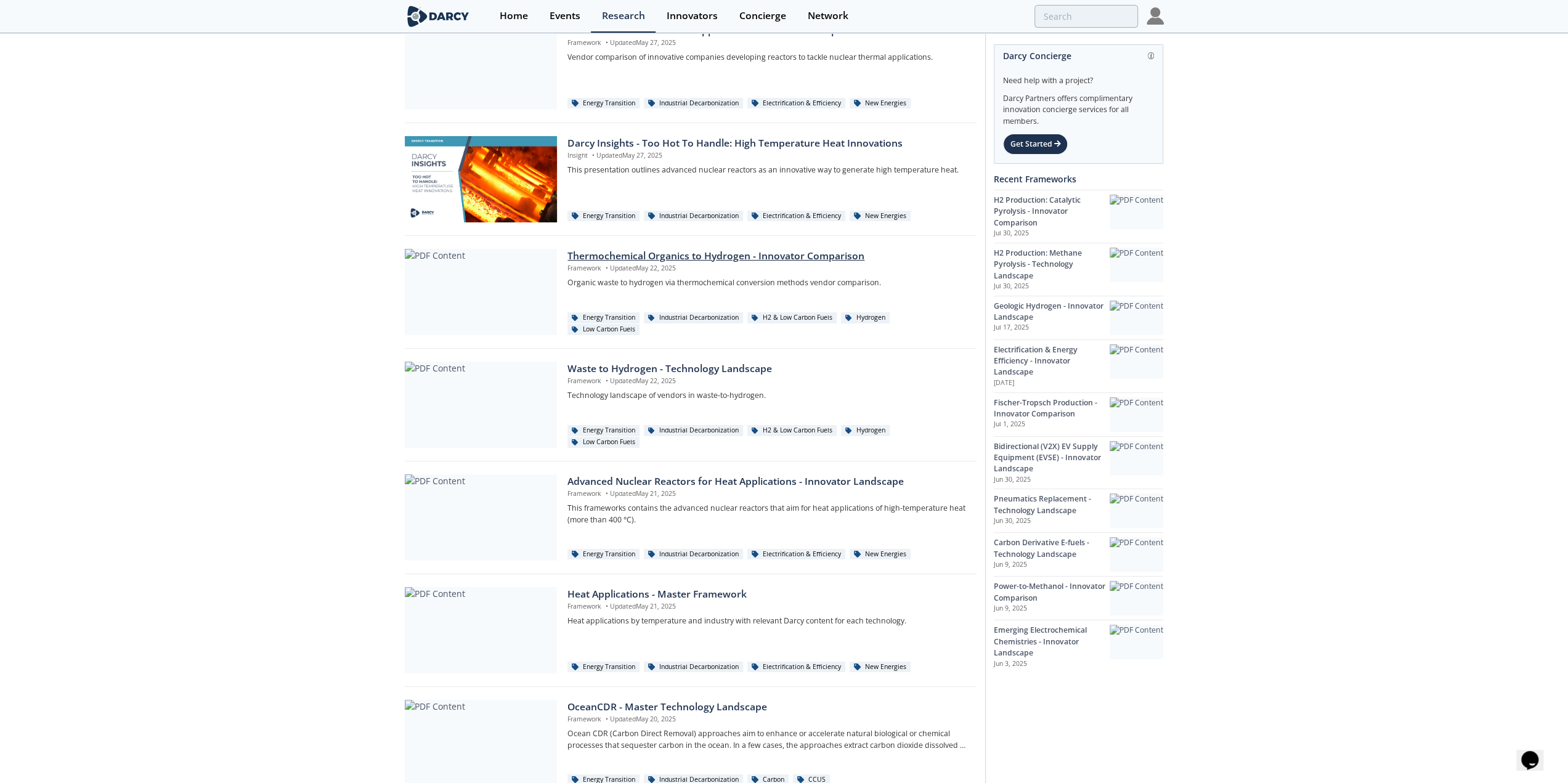 scroll, scrollTop: 4360, scrollLeft: 0, axis: vertical 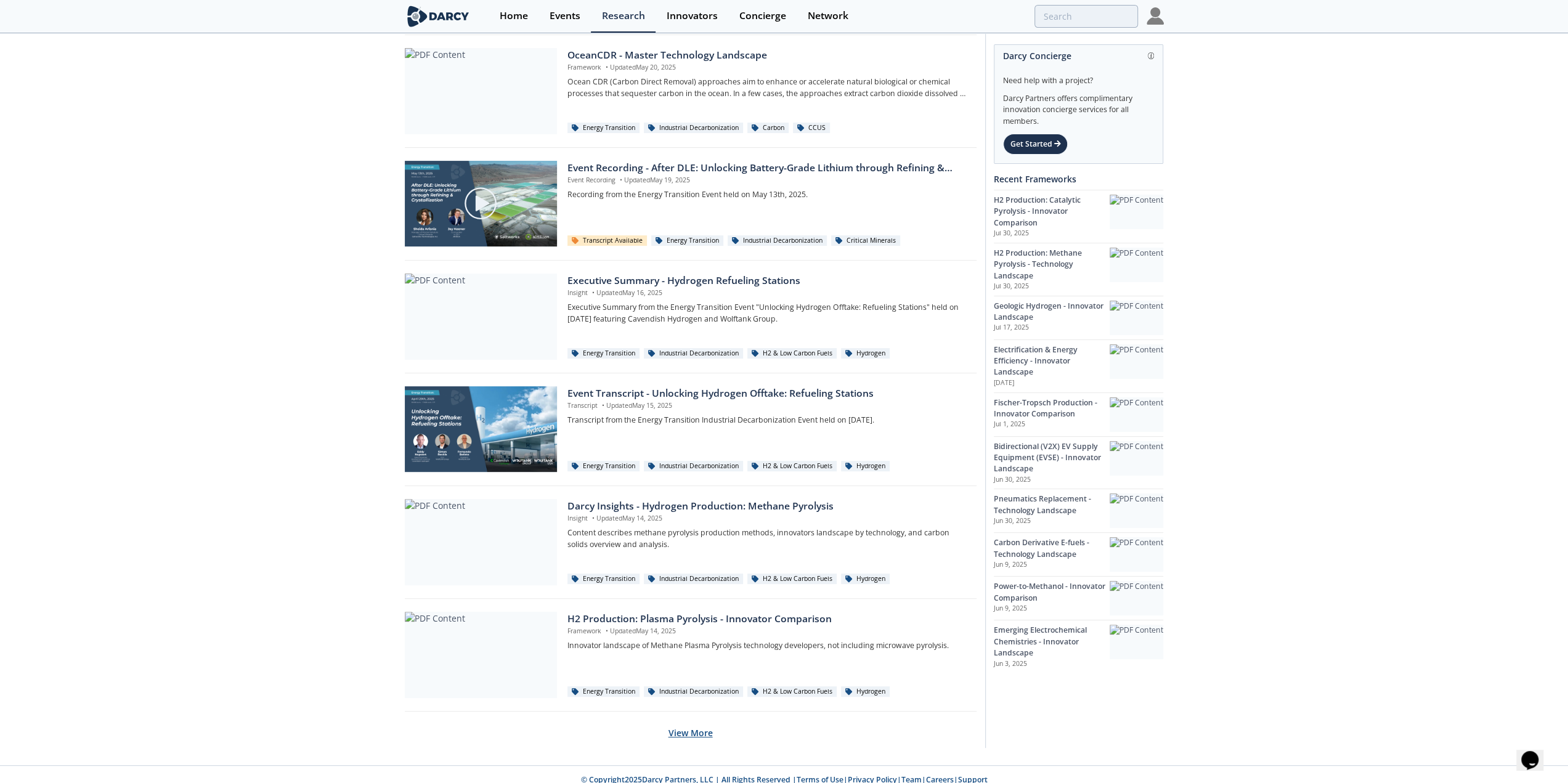 click on "View More" at bounding box center (691, 732) 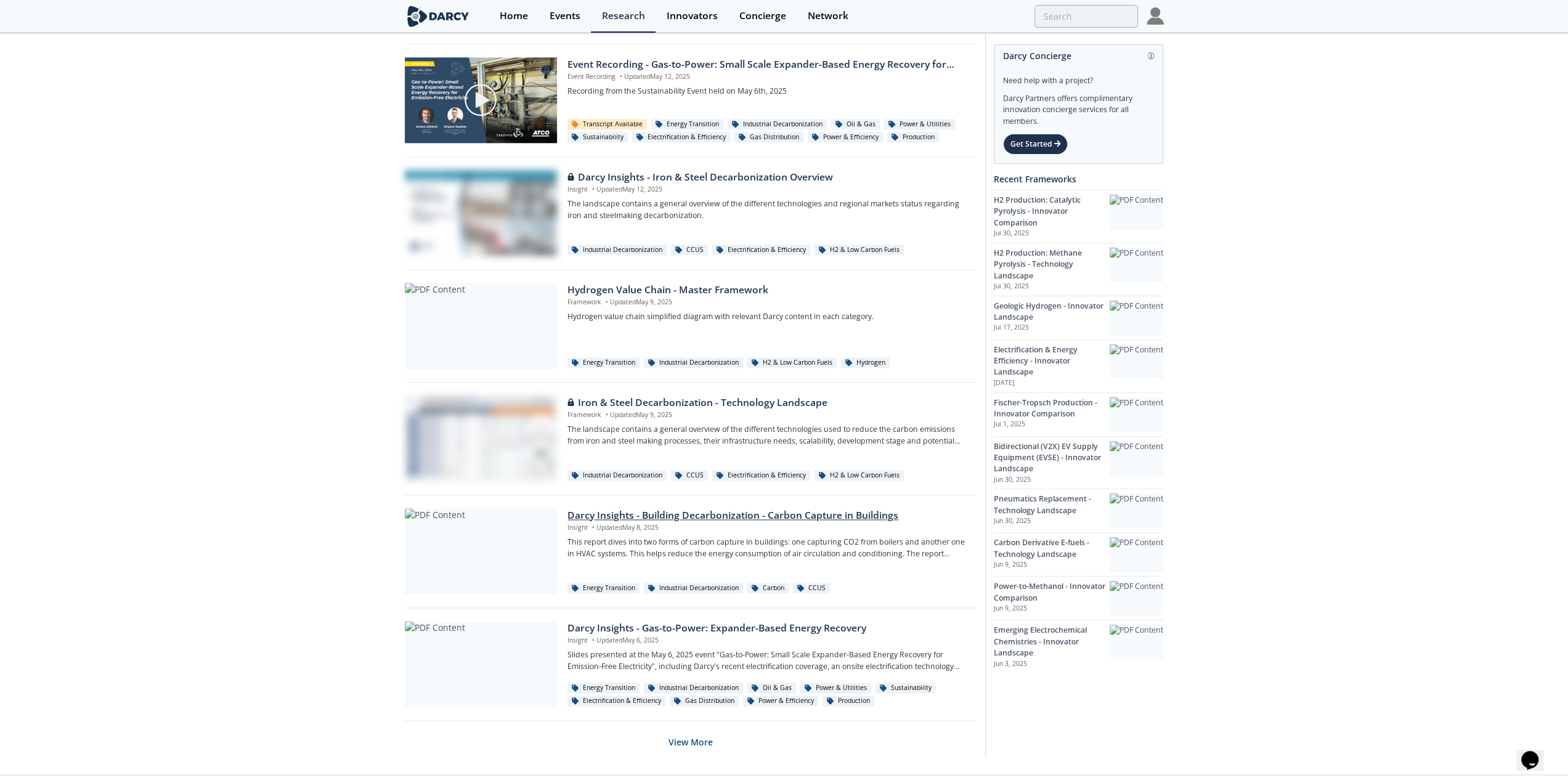 scroll, scrollTop: 6118, scrollLeft: 0, axis: vertical 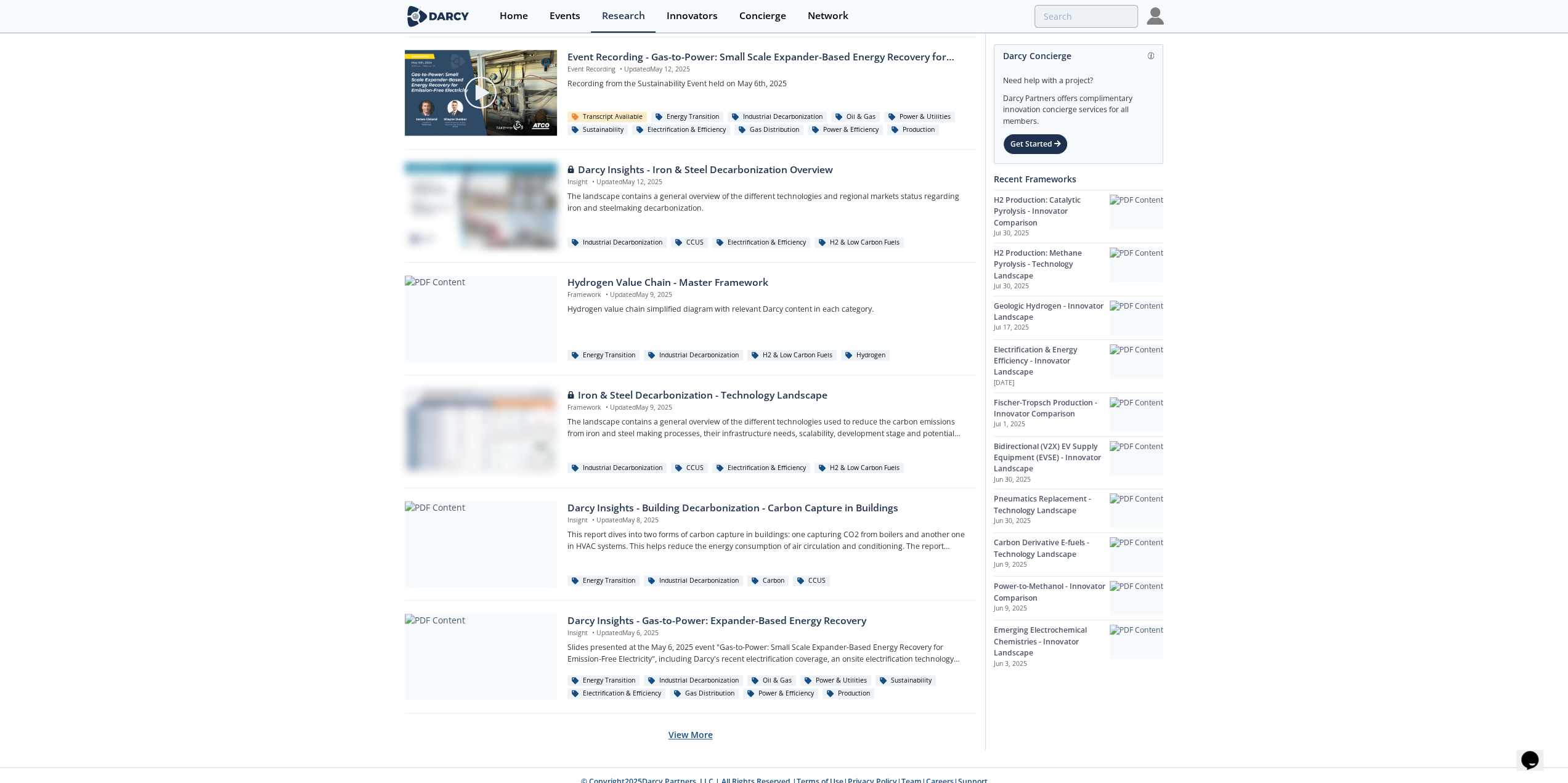 click on "View More" at bounding box center (691, 734) 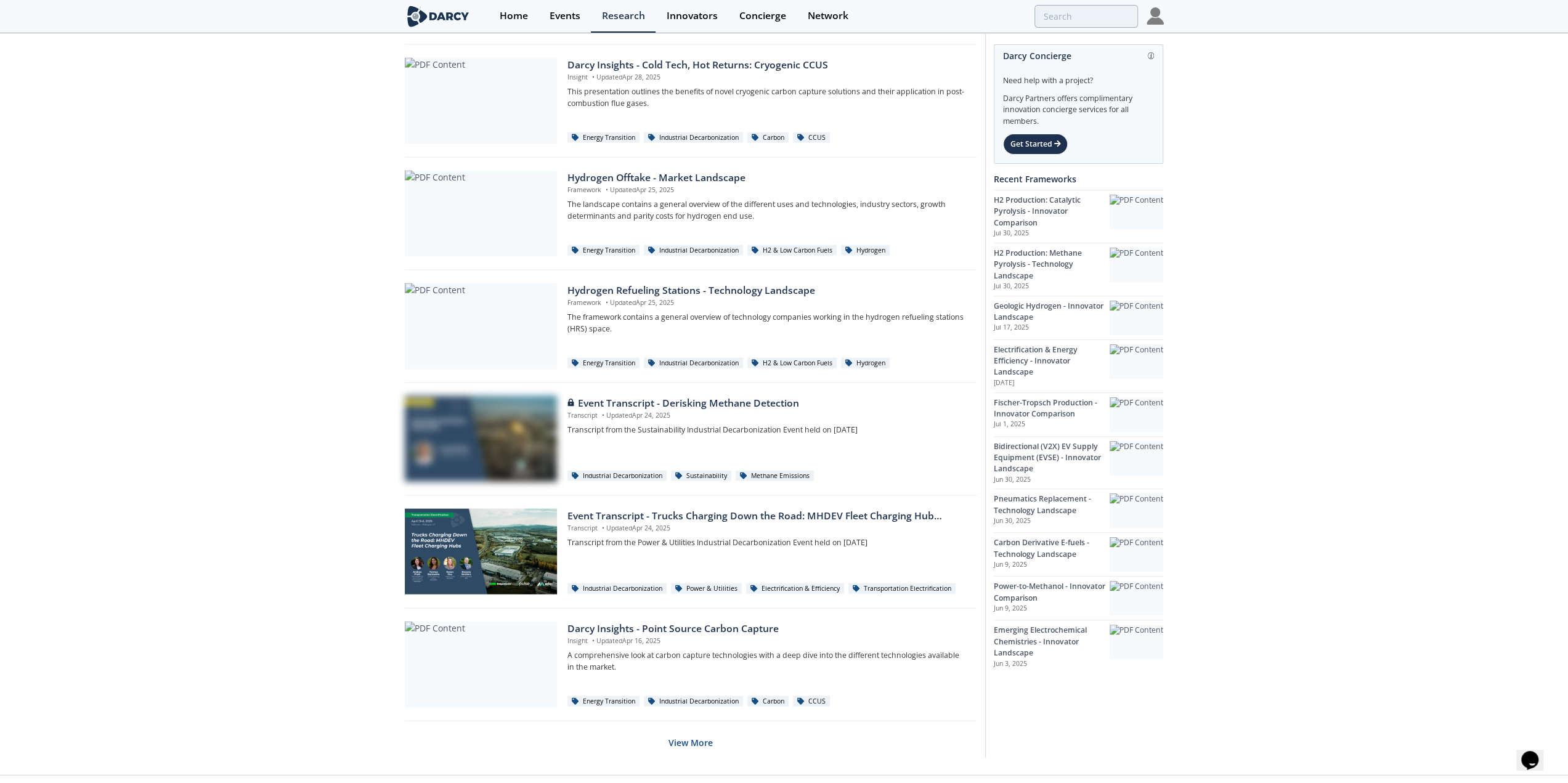 scroll, scrollTop: 7244, scrollLeft: 0, axis: vertical 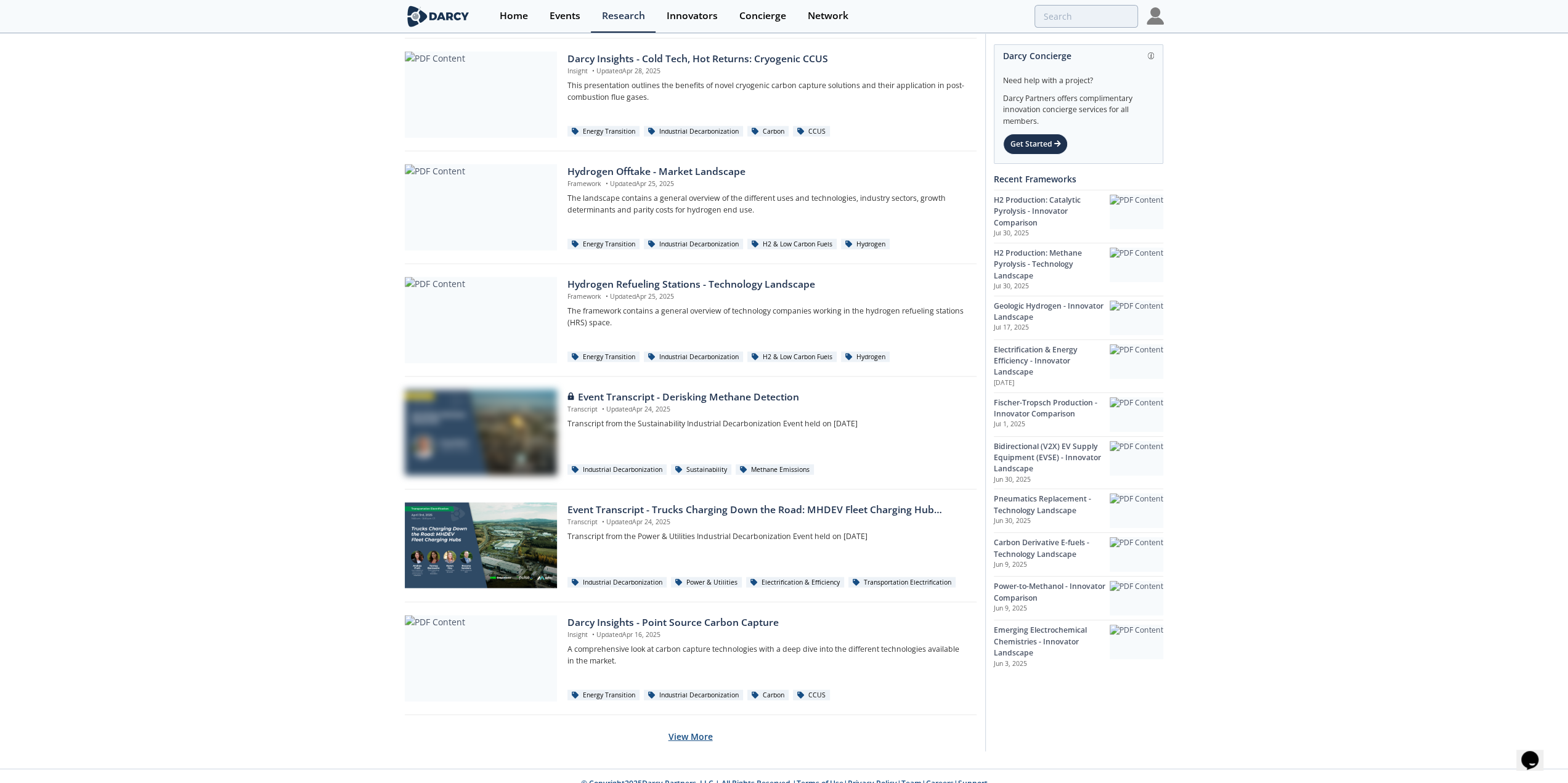 click on "View More" at bounding box center [691, 736] 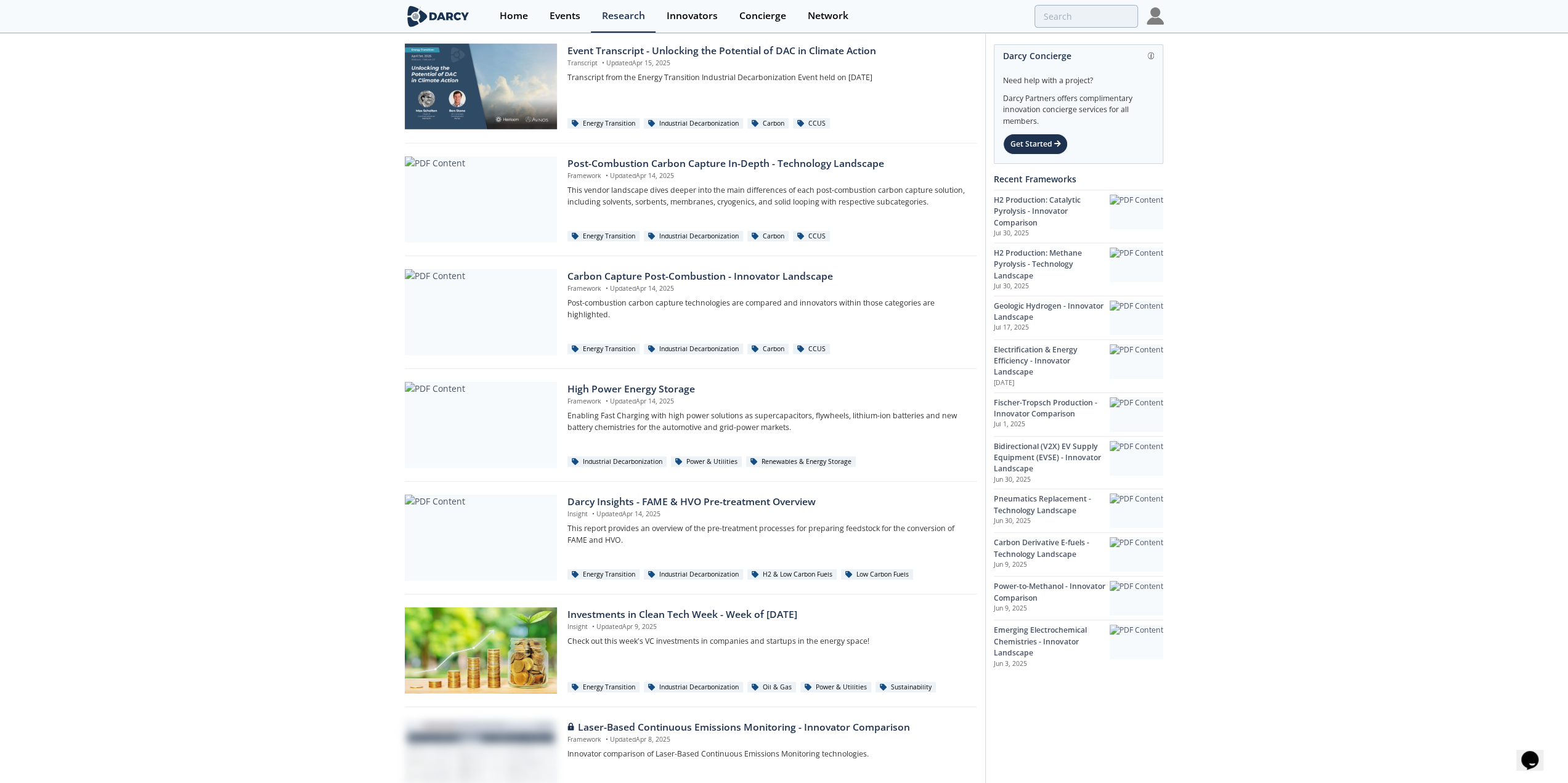 scroll, scrollTop: 8291, scrollLeft: 0, axis: vertical 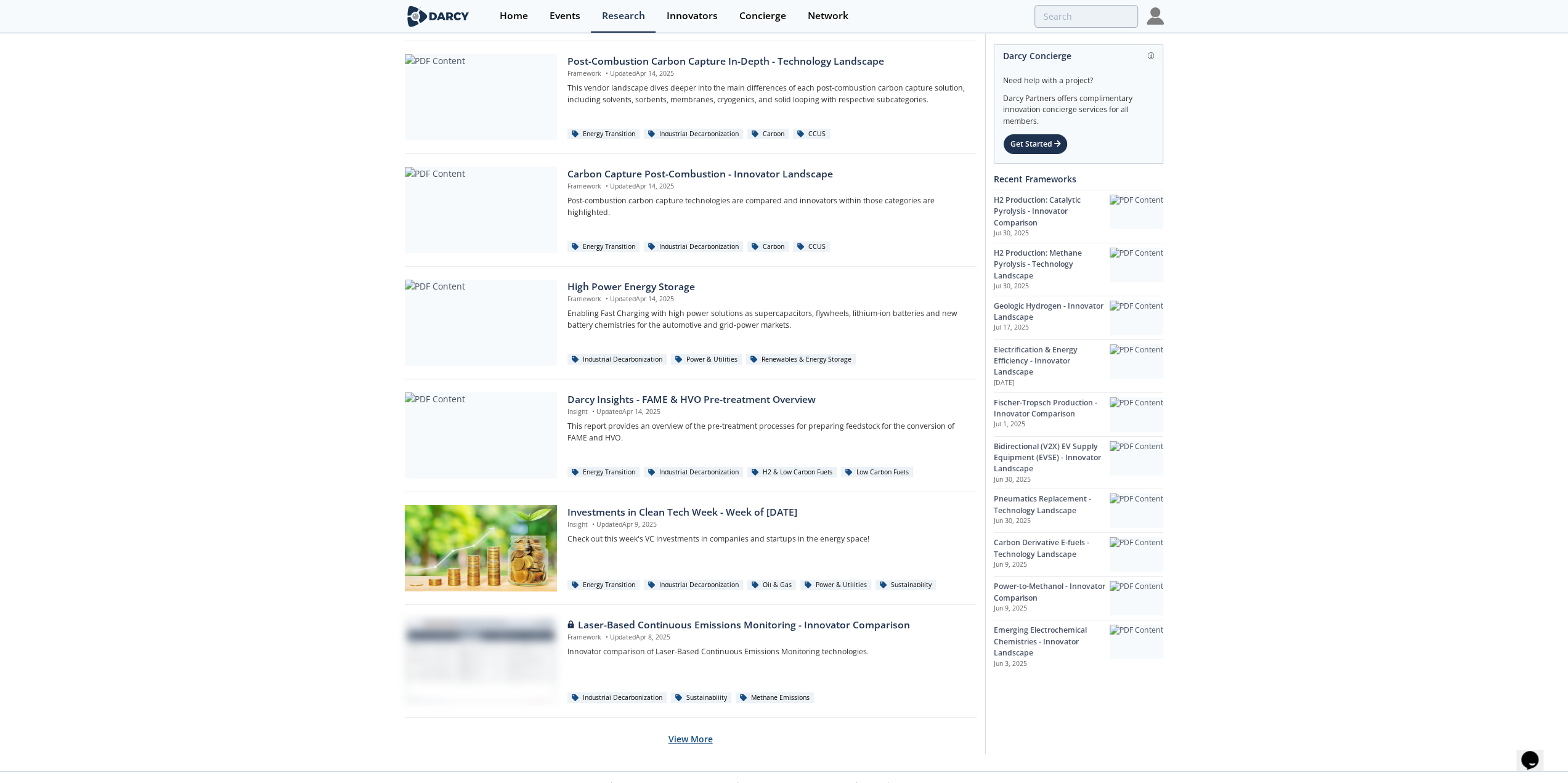 drag, startPoint x: 697, startPoint y: 715, endPoint x: 696, endPoint y: 705, distance: 10.049876 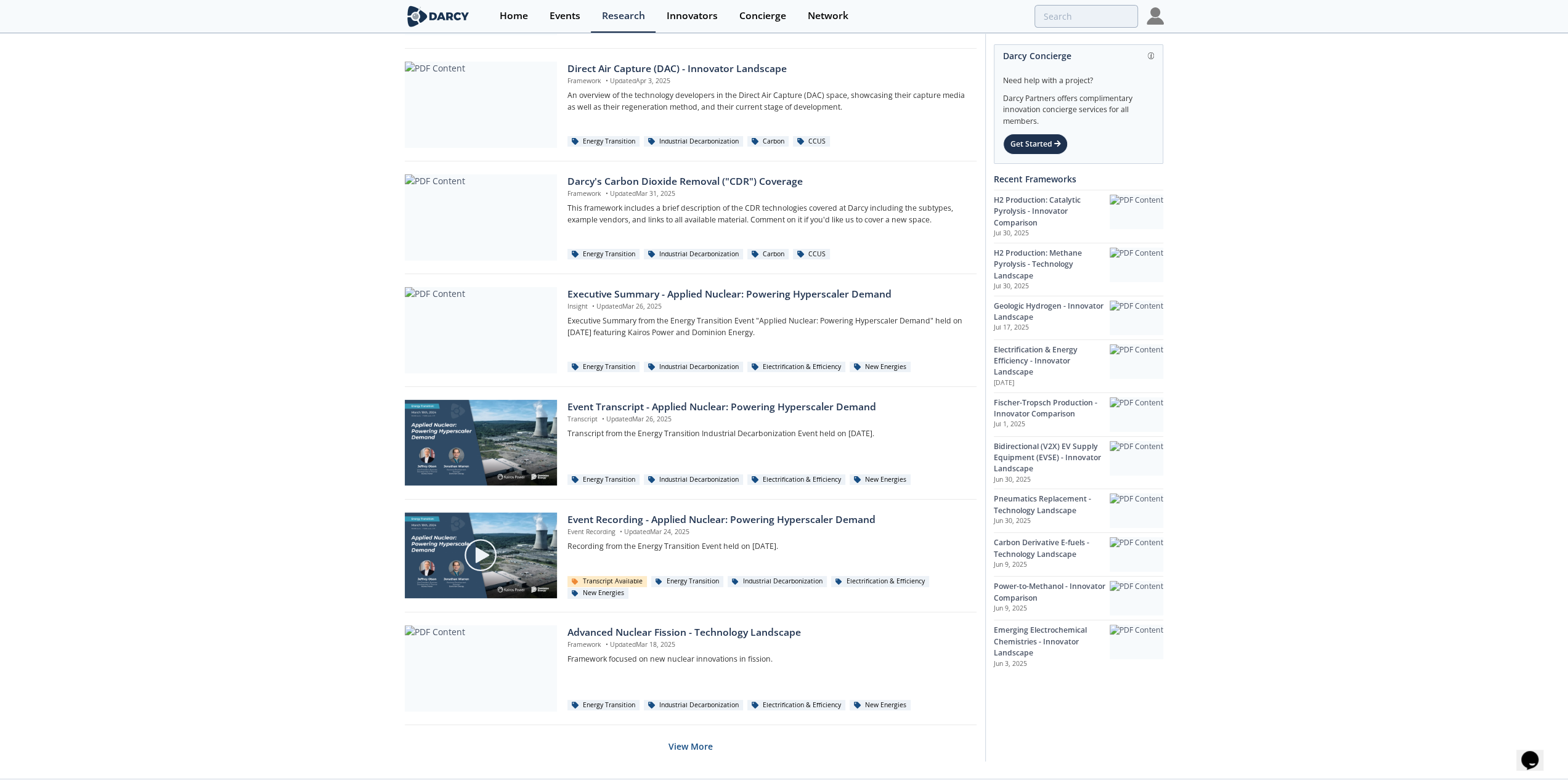scroll, scrollTop: 9494, scrollLeft: 0, axis: vertical 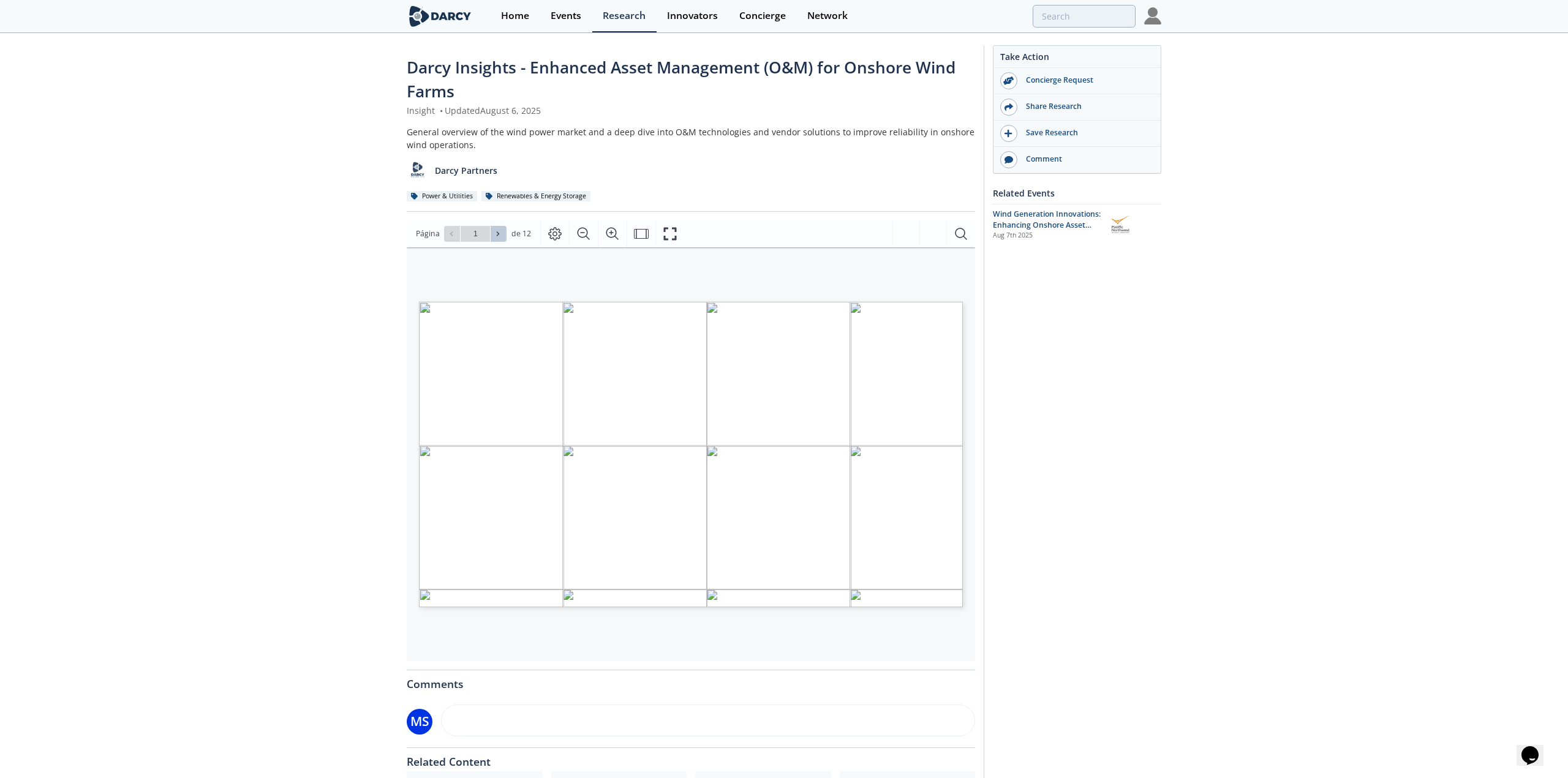 click at bounding box center [499, 234] 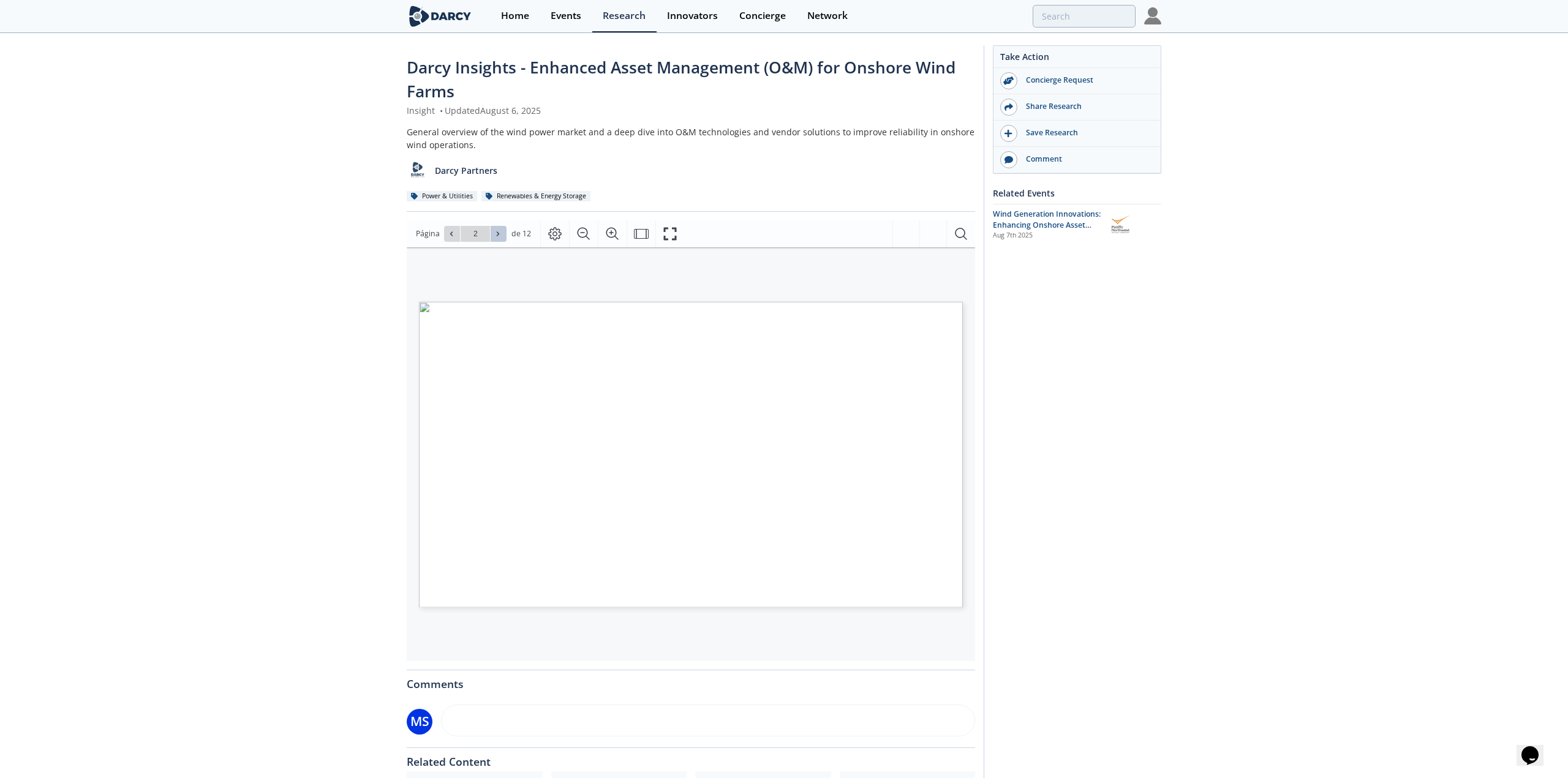 type on "2" 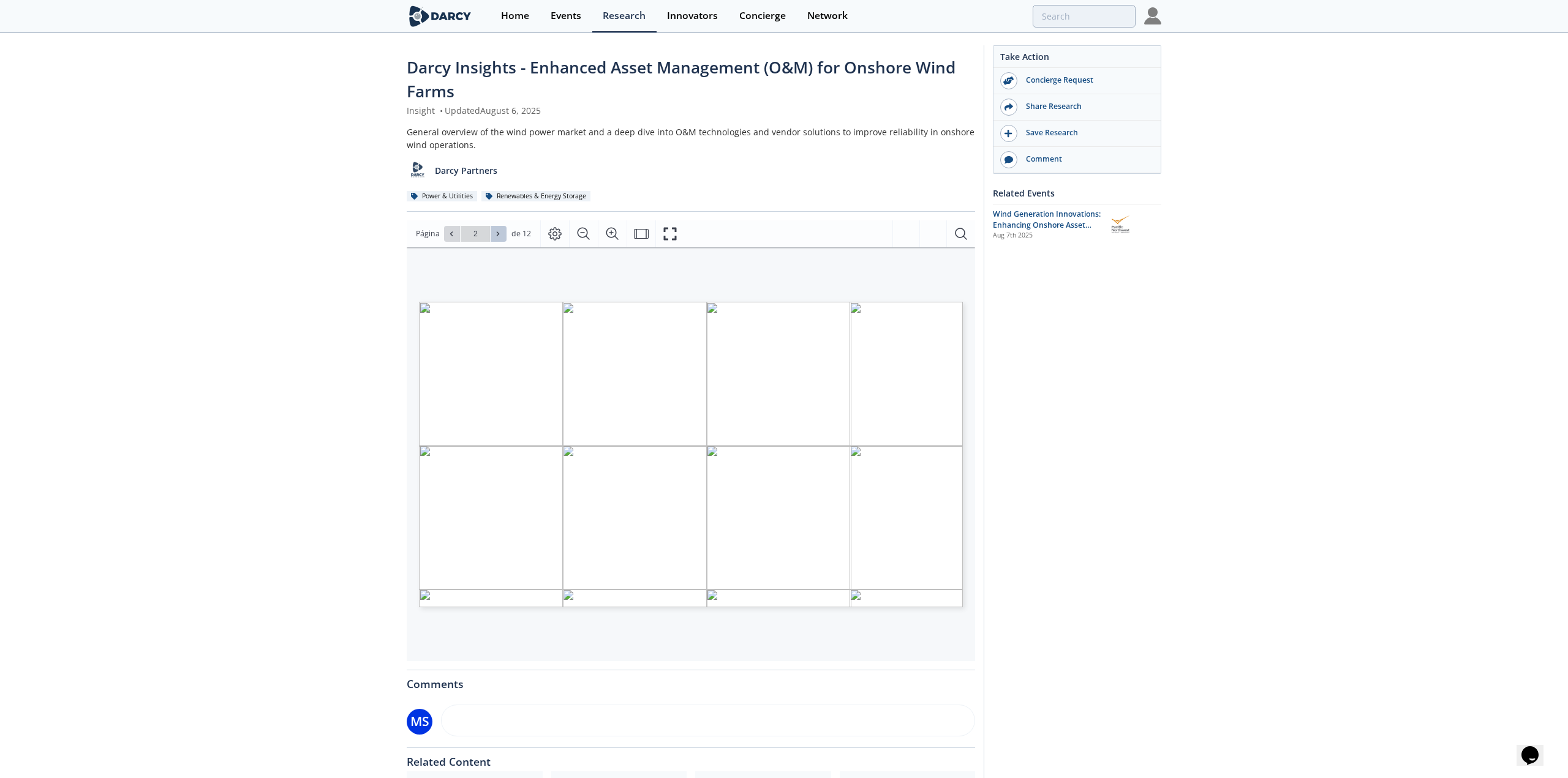click at bounding box center [499, 234] 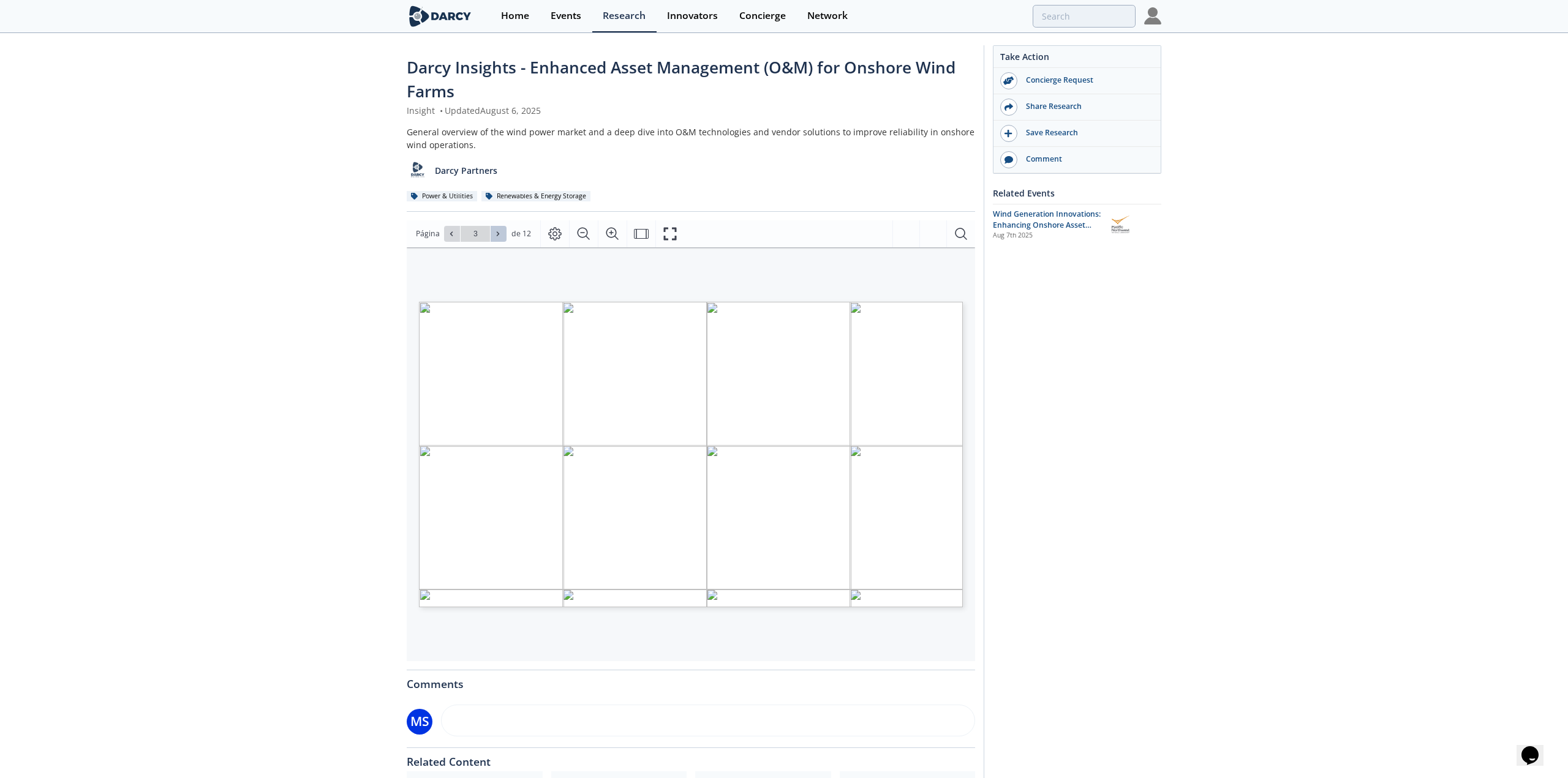 click at bounding box center [499, 234] 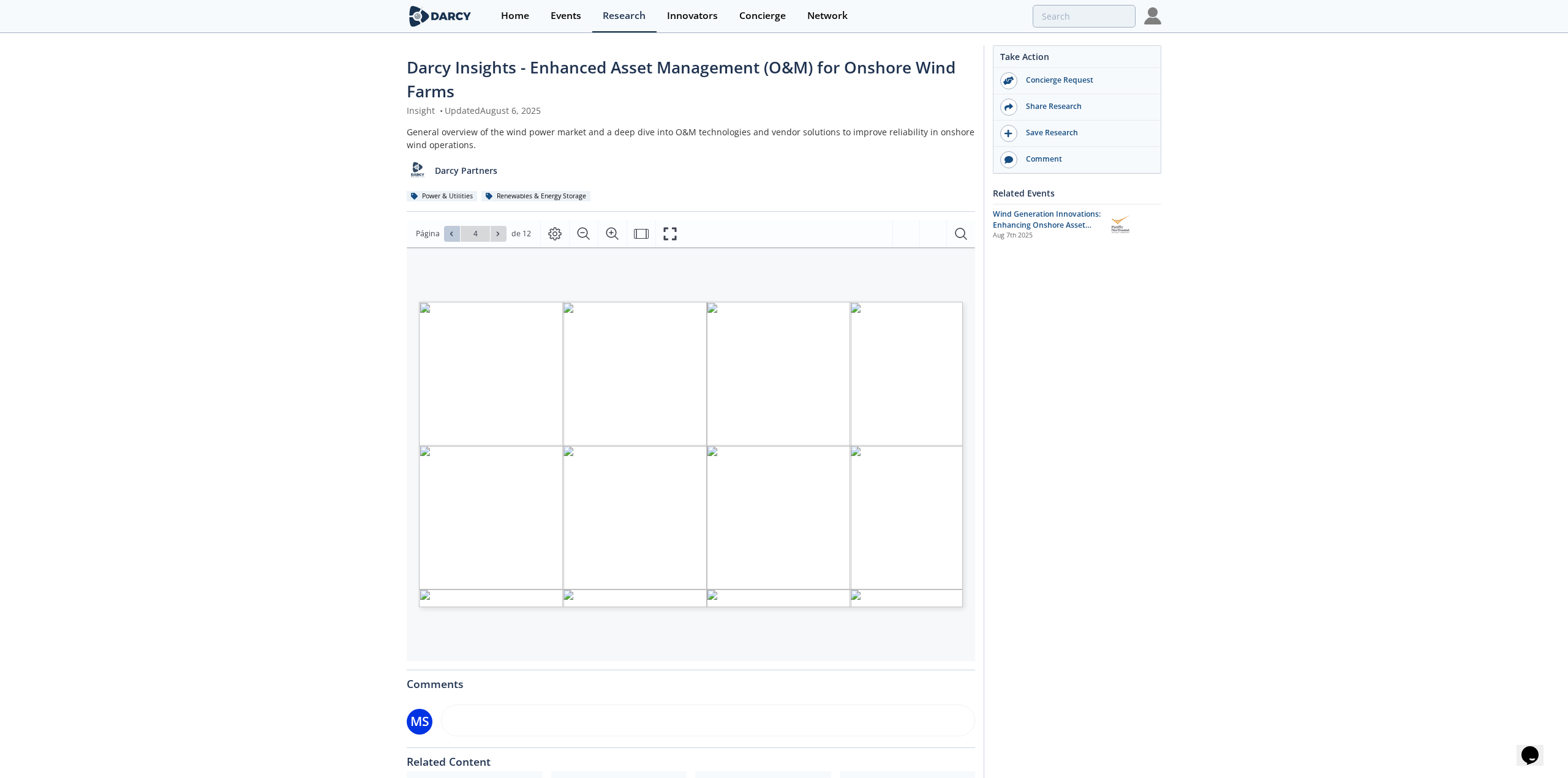 click at bounding box center [452, 234] 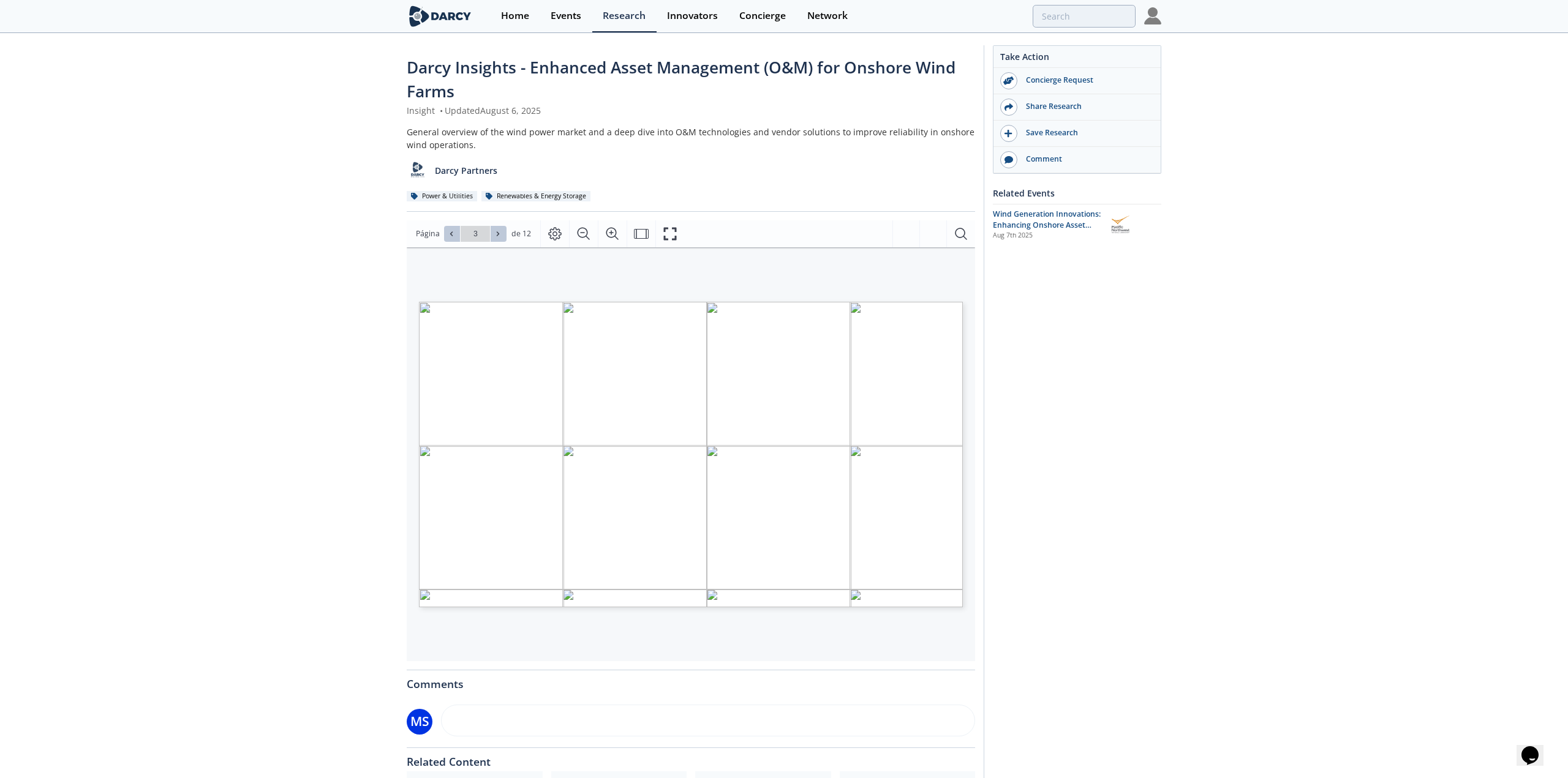 click 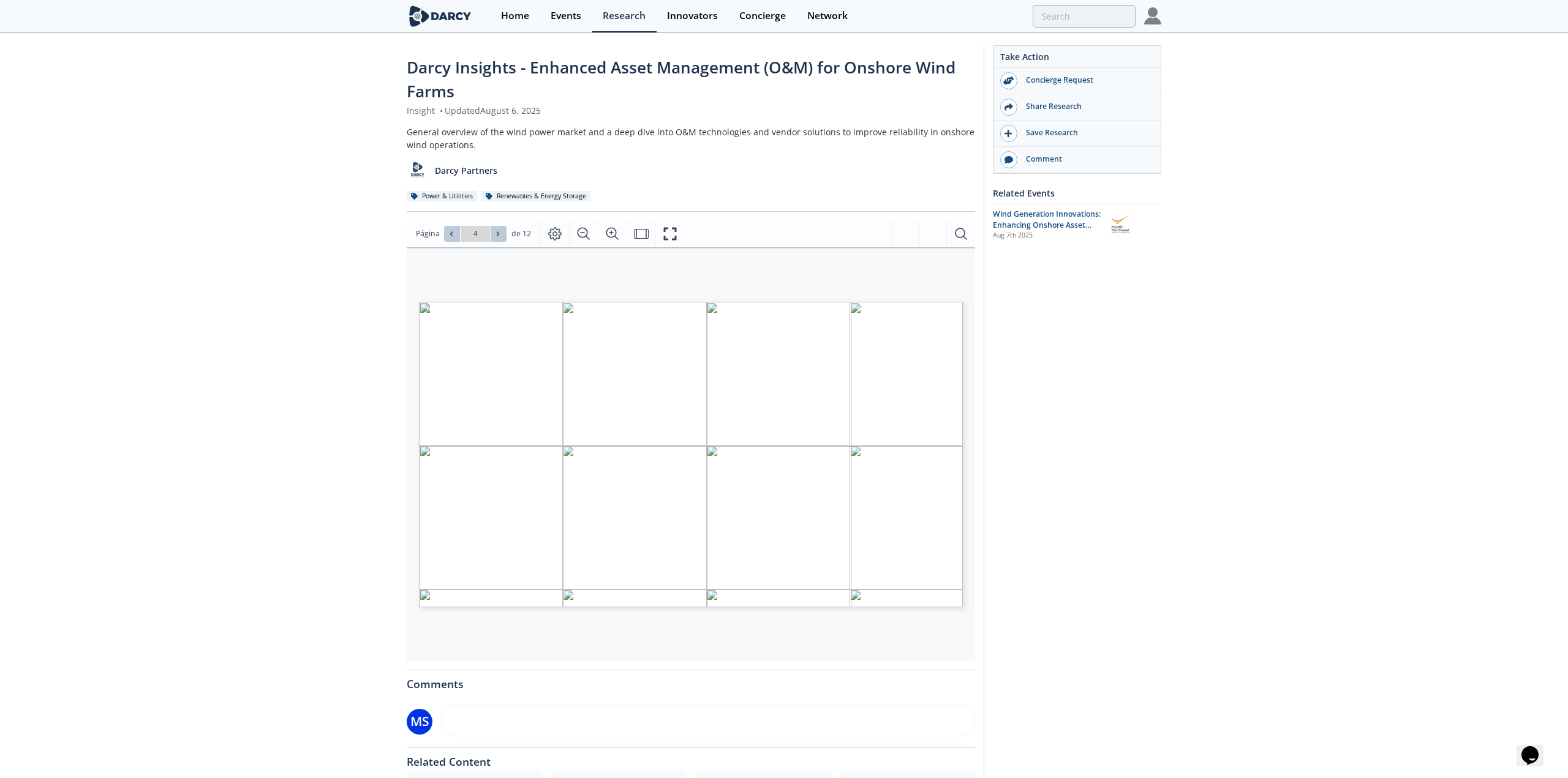 click 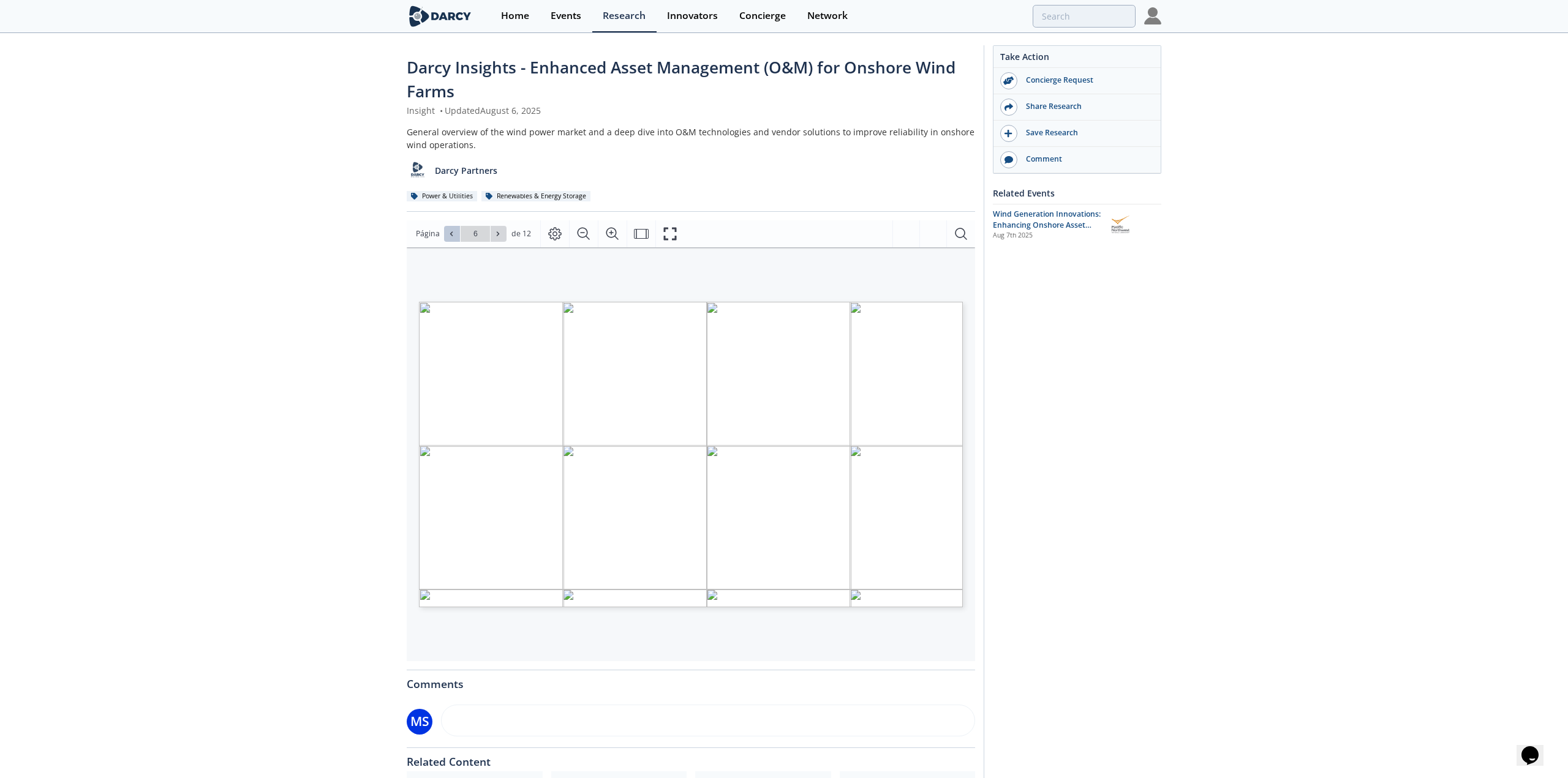 click 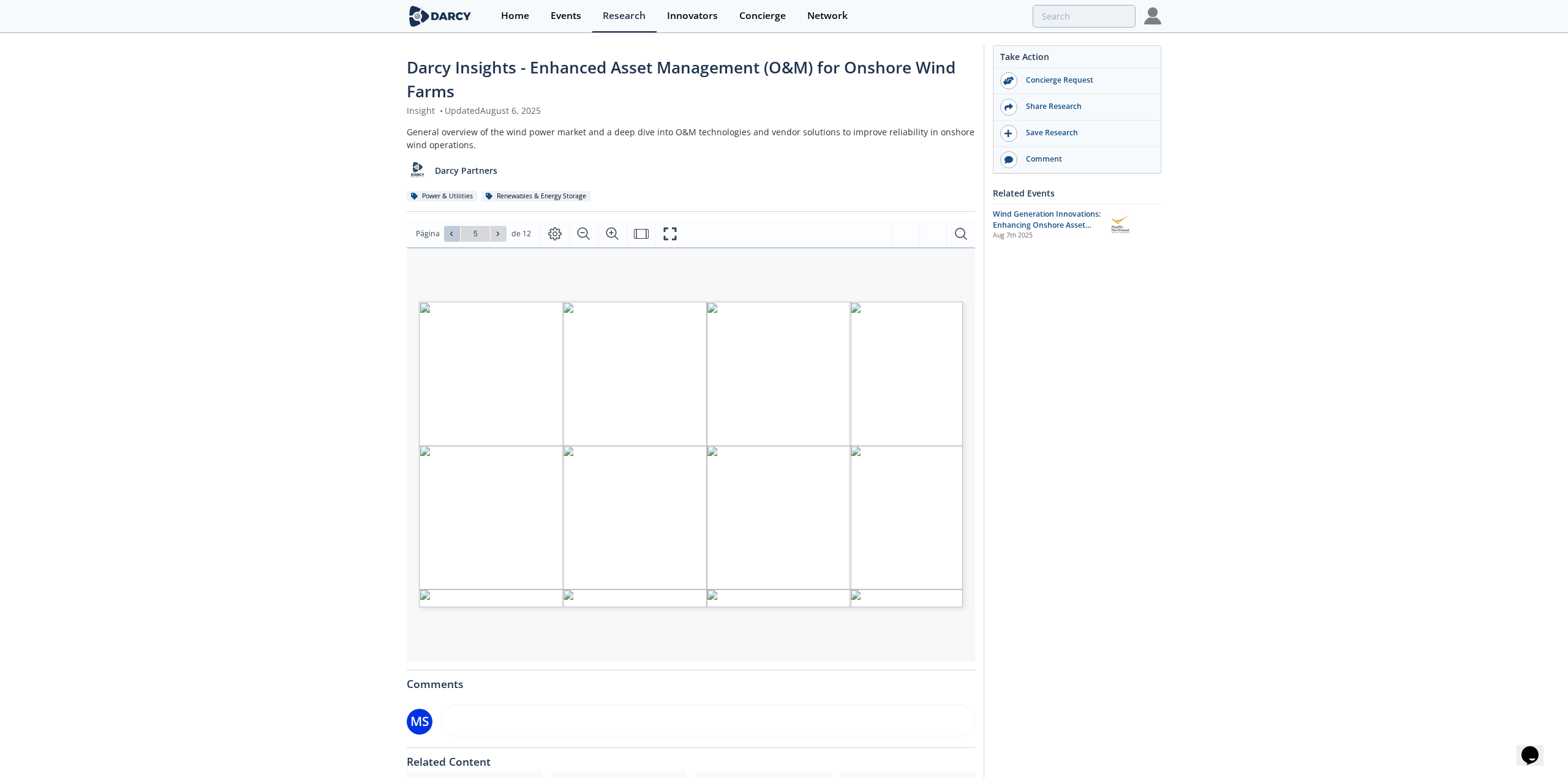 click at bounding box center (452, 234) 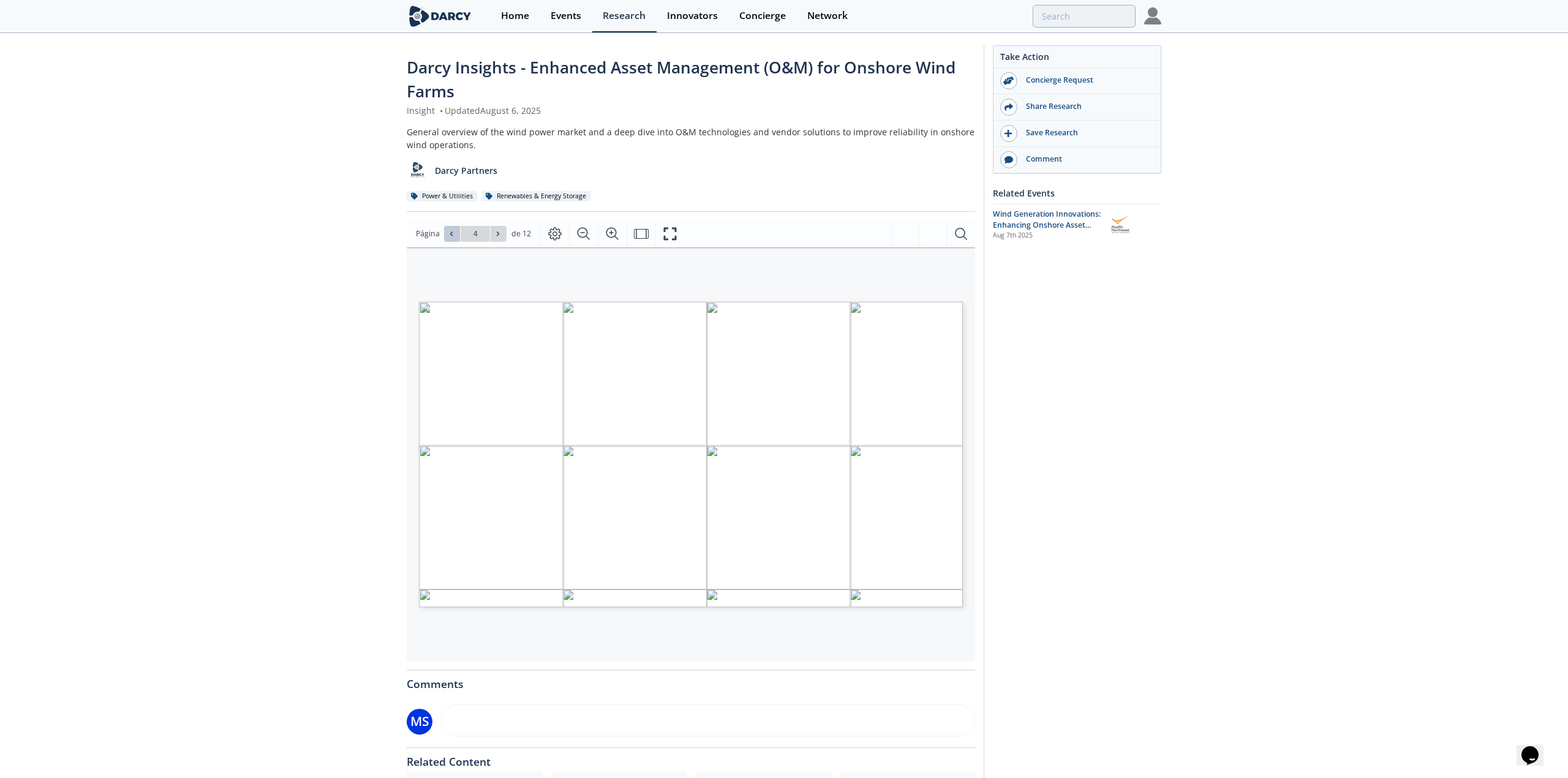 click at bounding box center (452, 234) 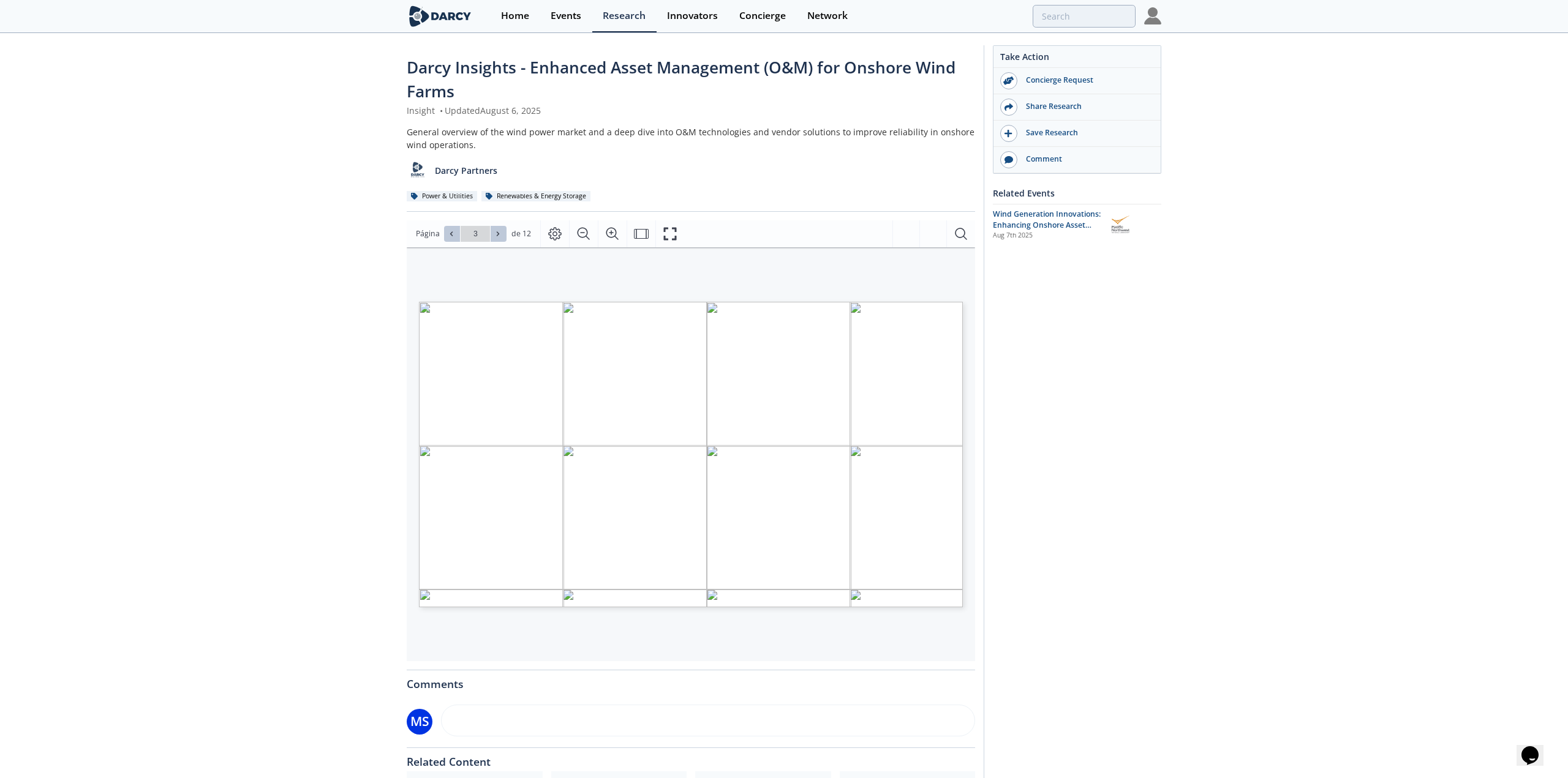 click at bounding box center (499, 234) 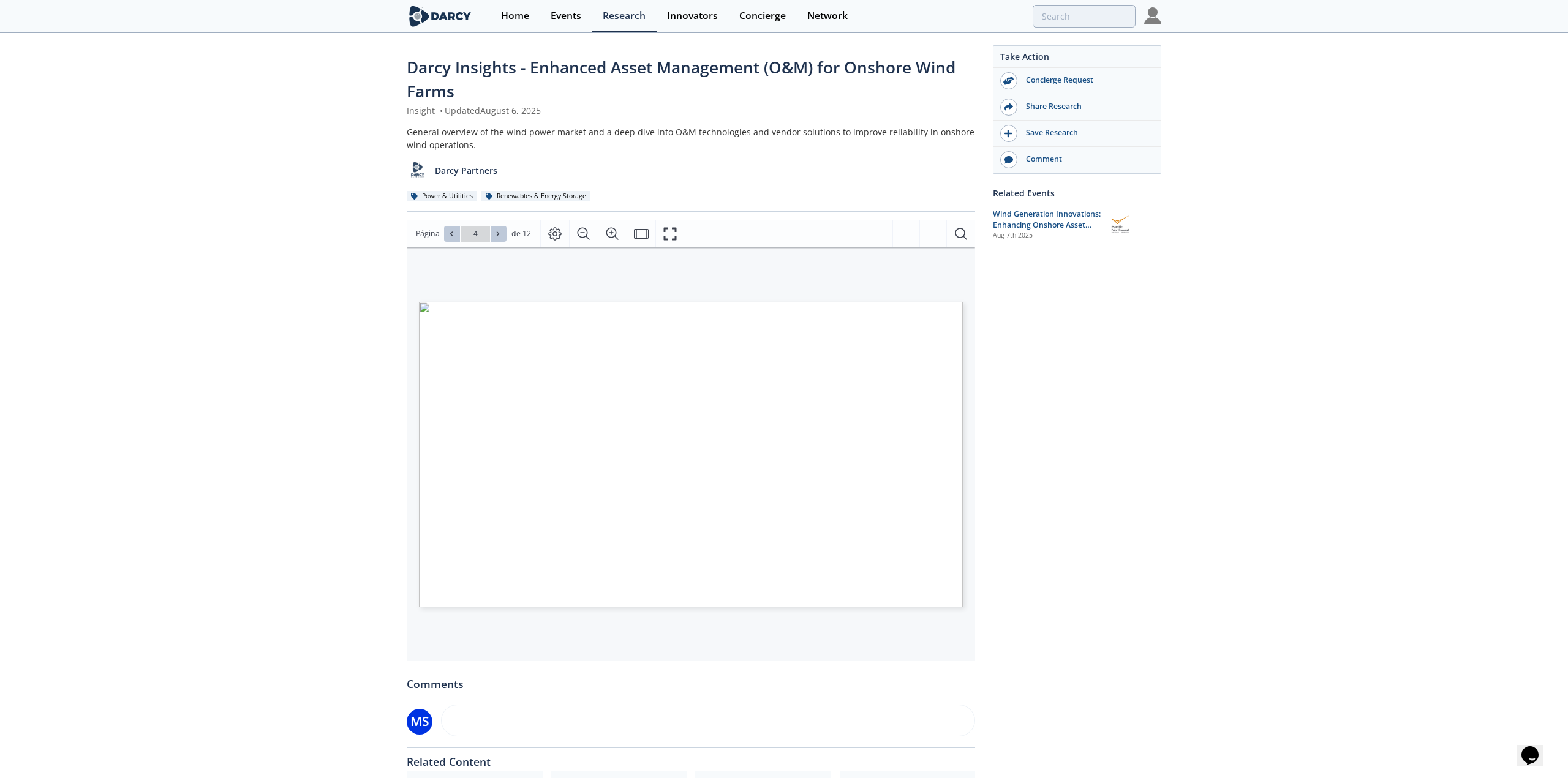 click at bounding box center [499, 234] 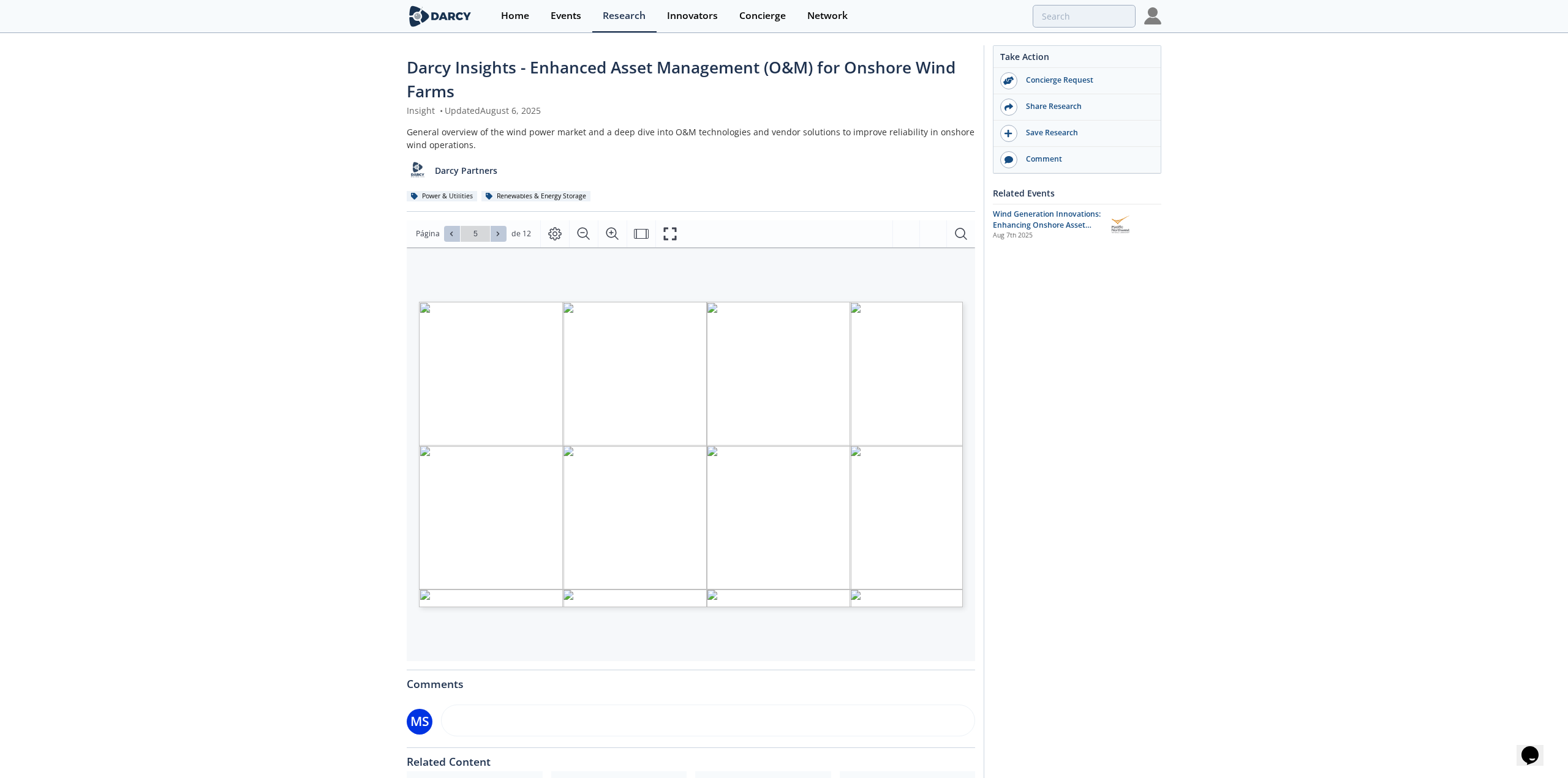 click at bounding box center [499, 234] 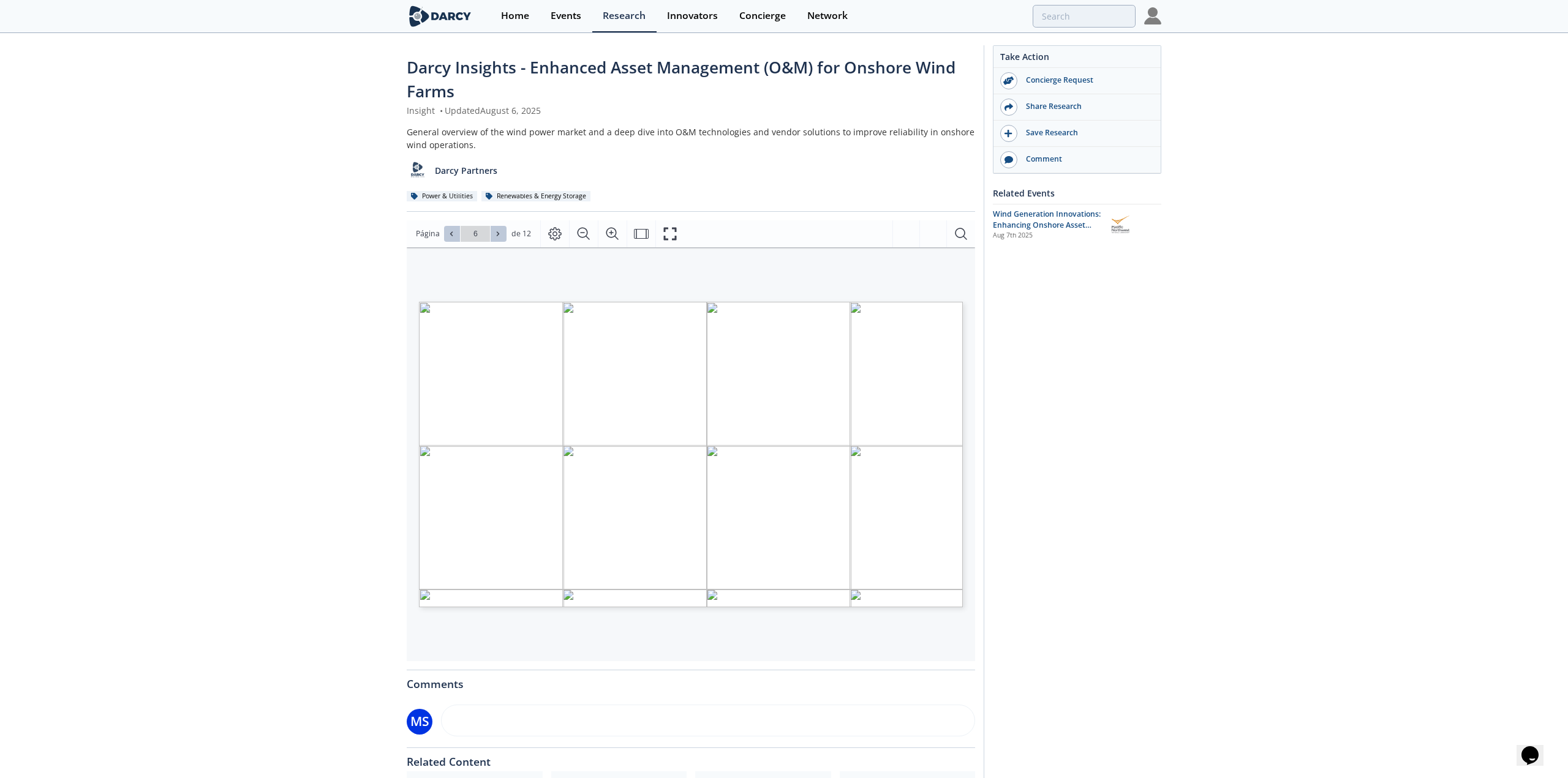 click at bounding box center [499, 234] 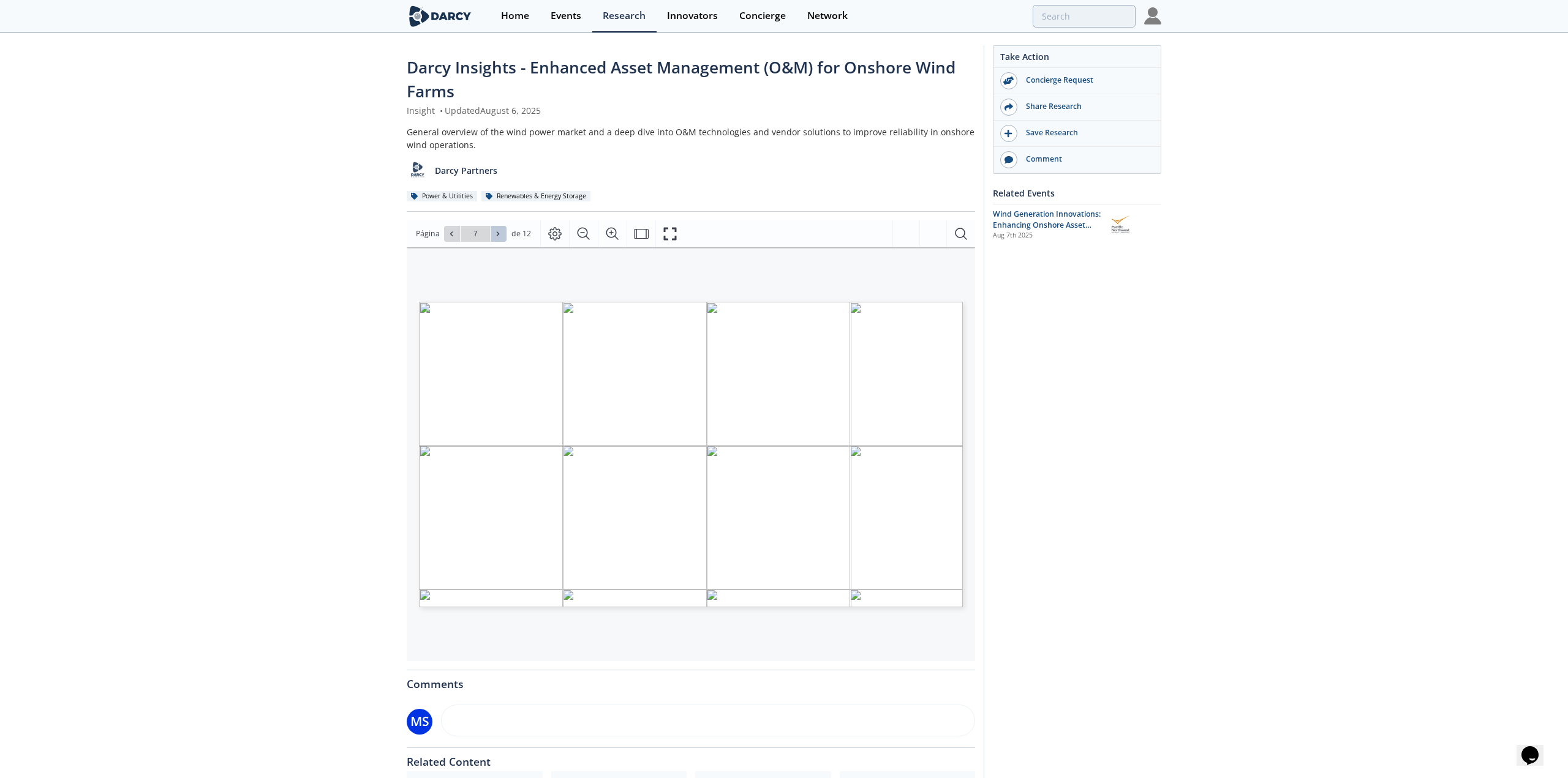click at bounding box center [499, 234] 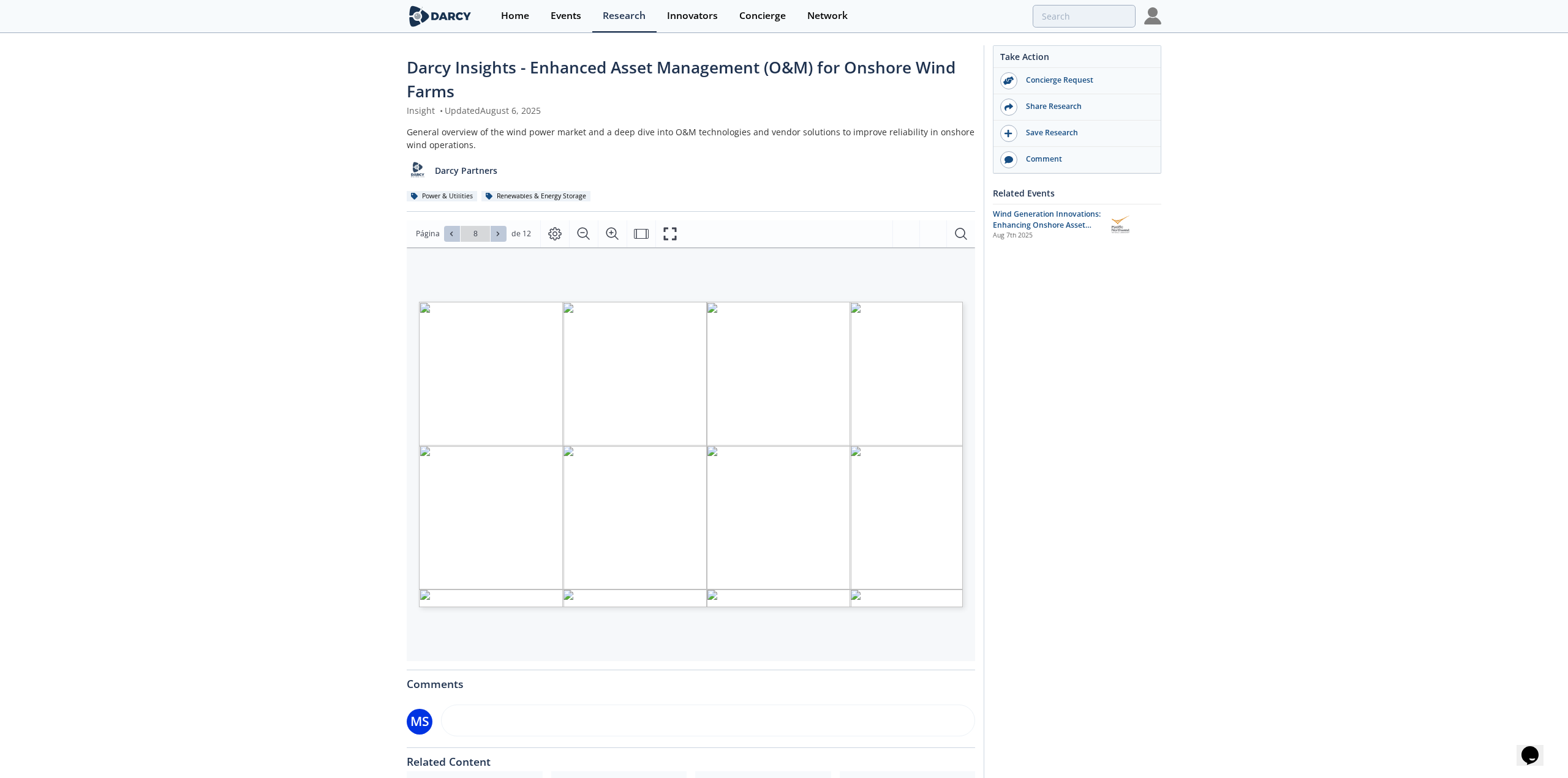 click 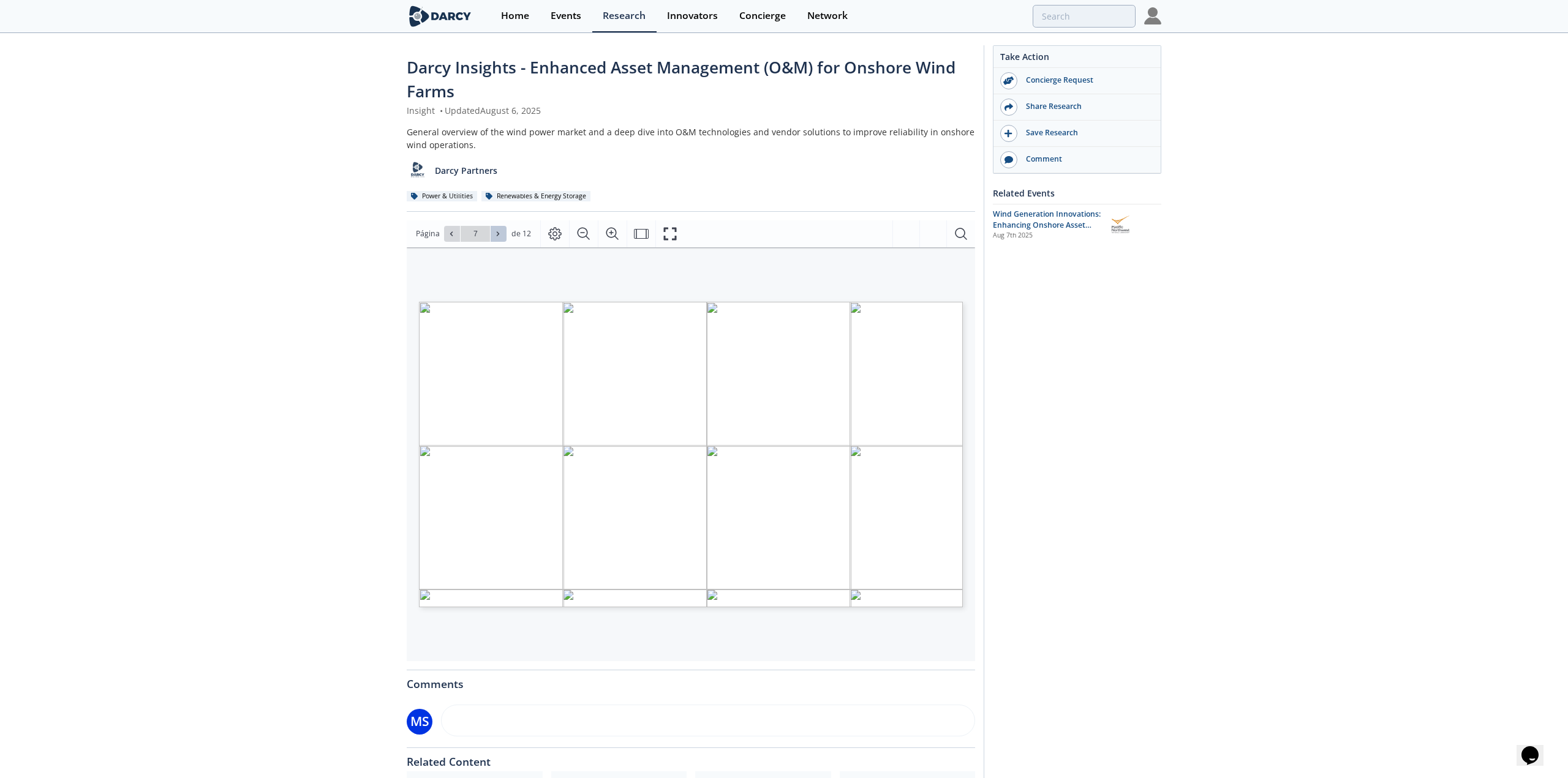 click 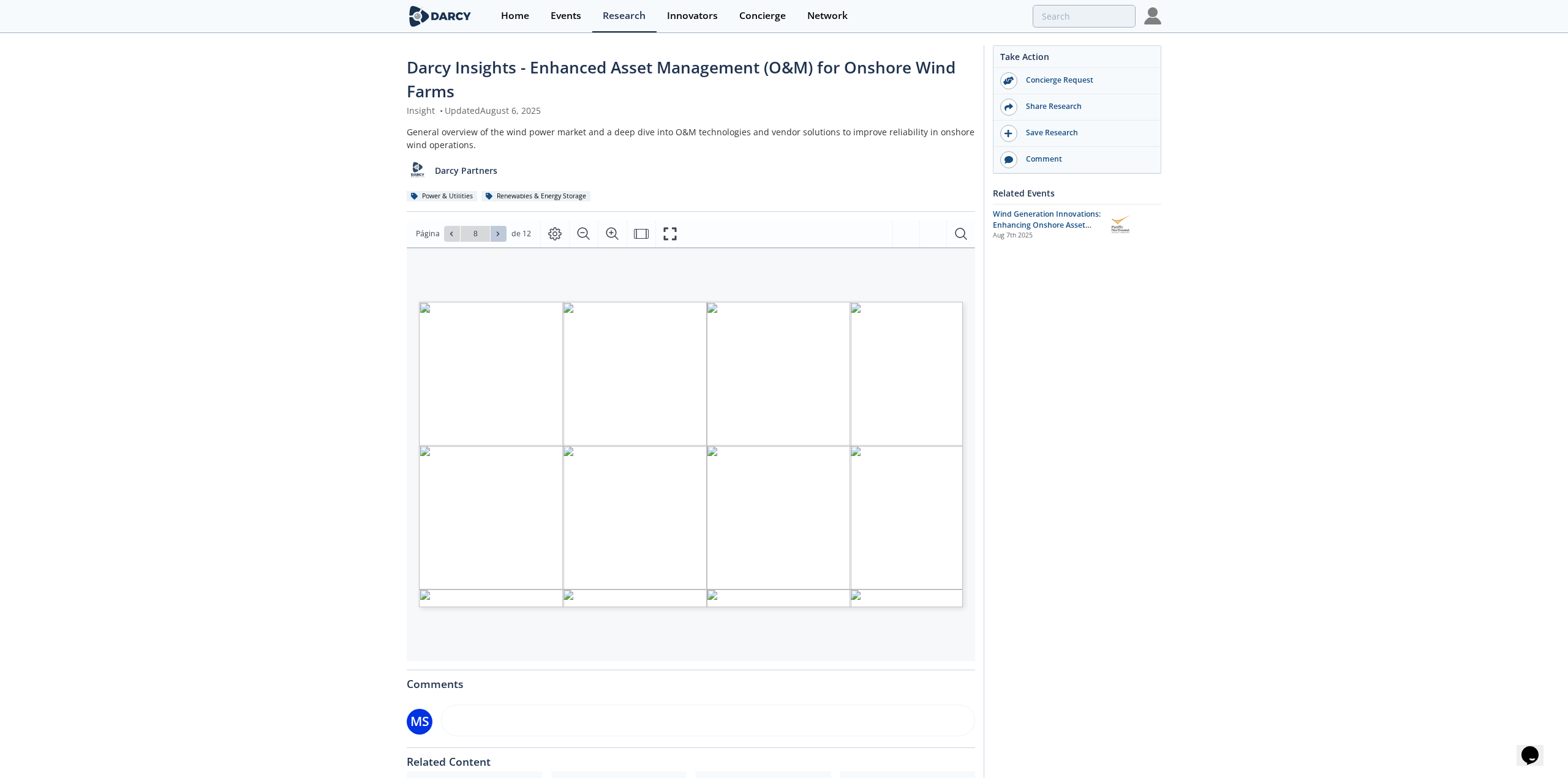 click 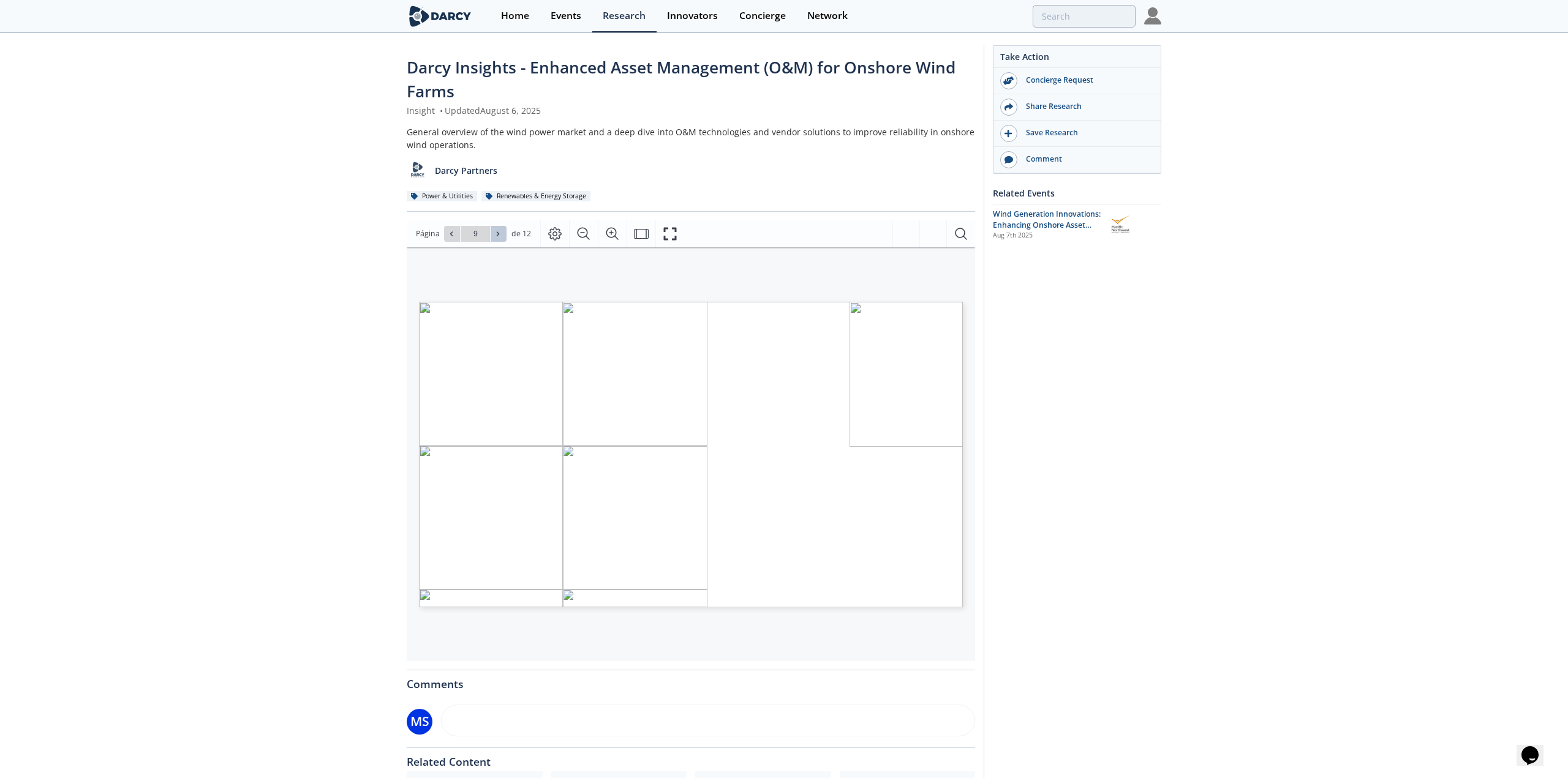 click 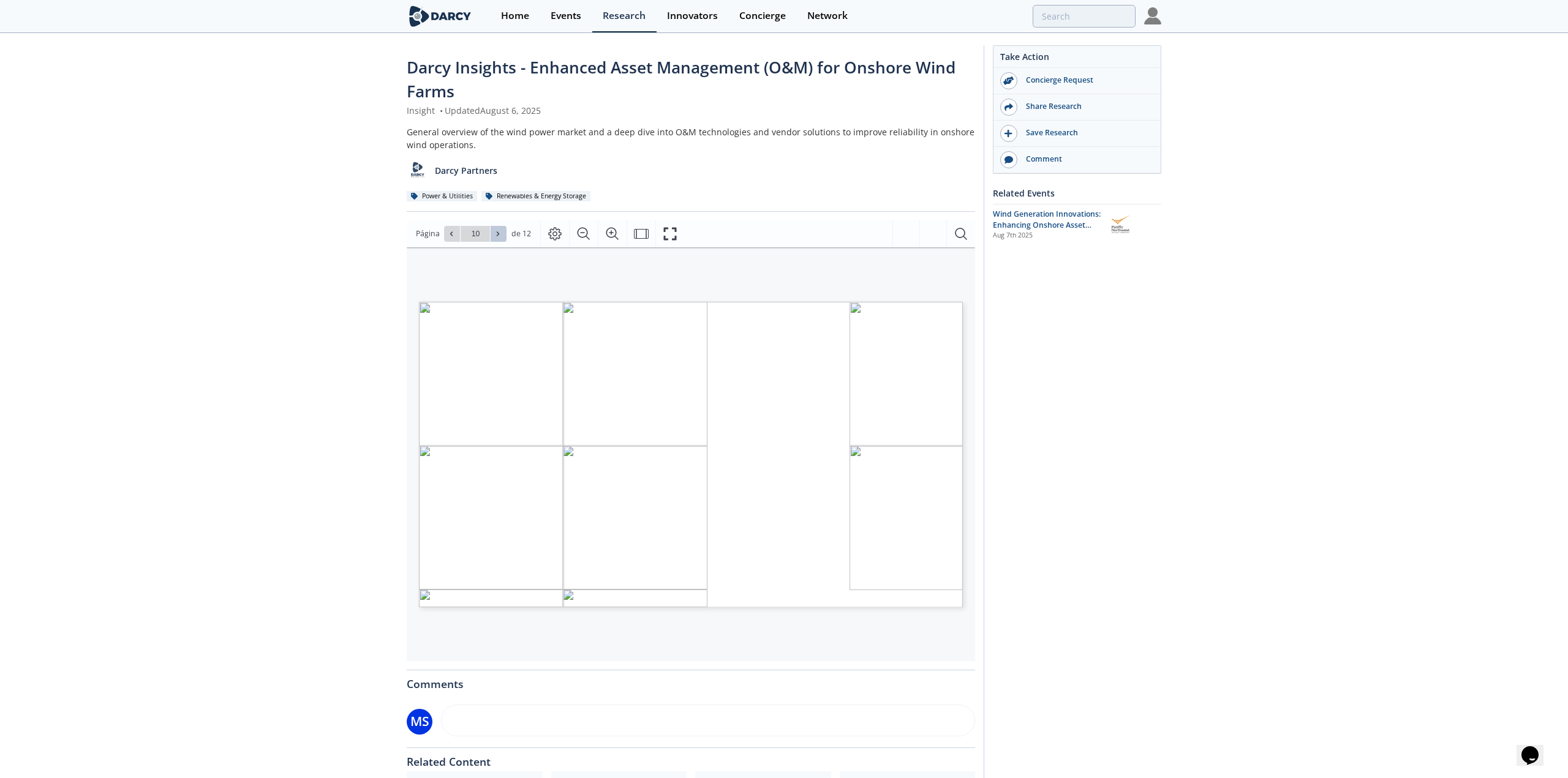 click 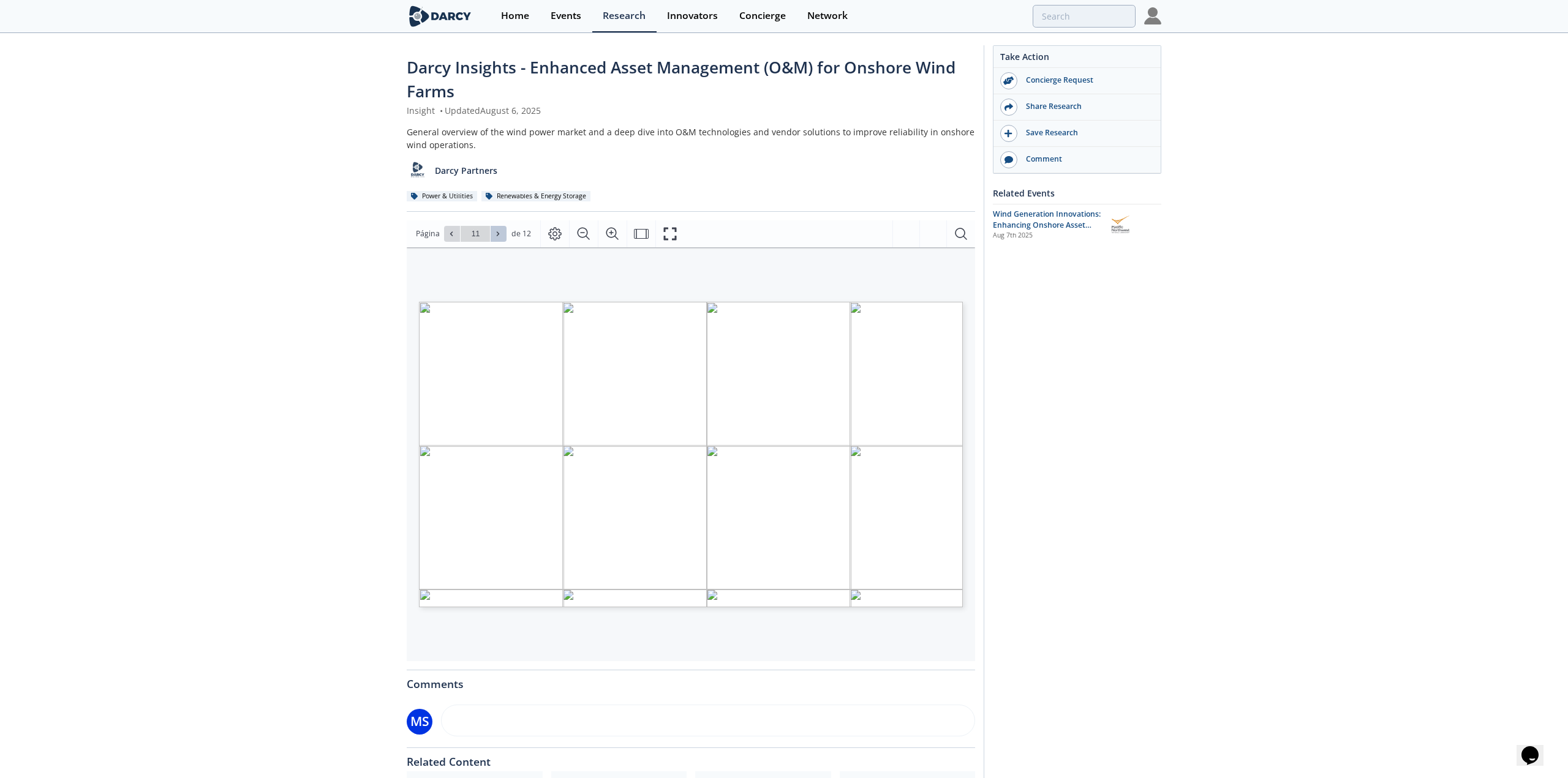 click 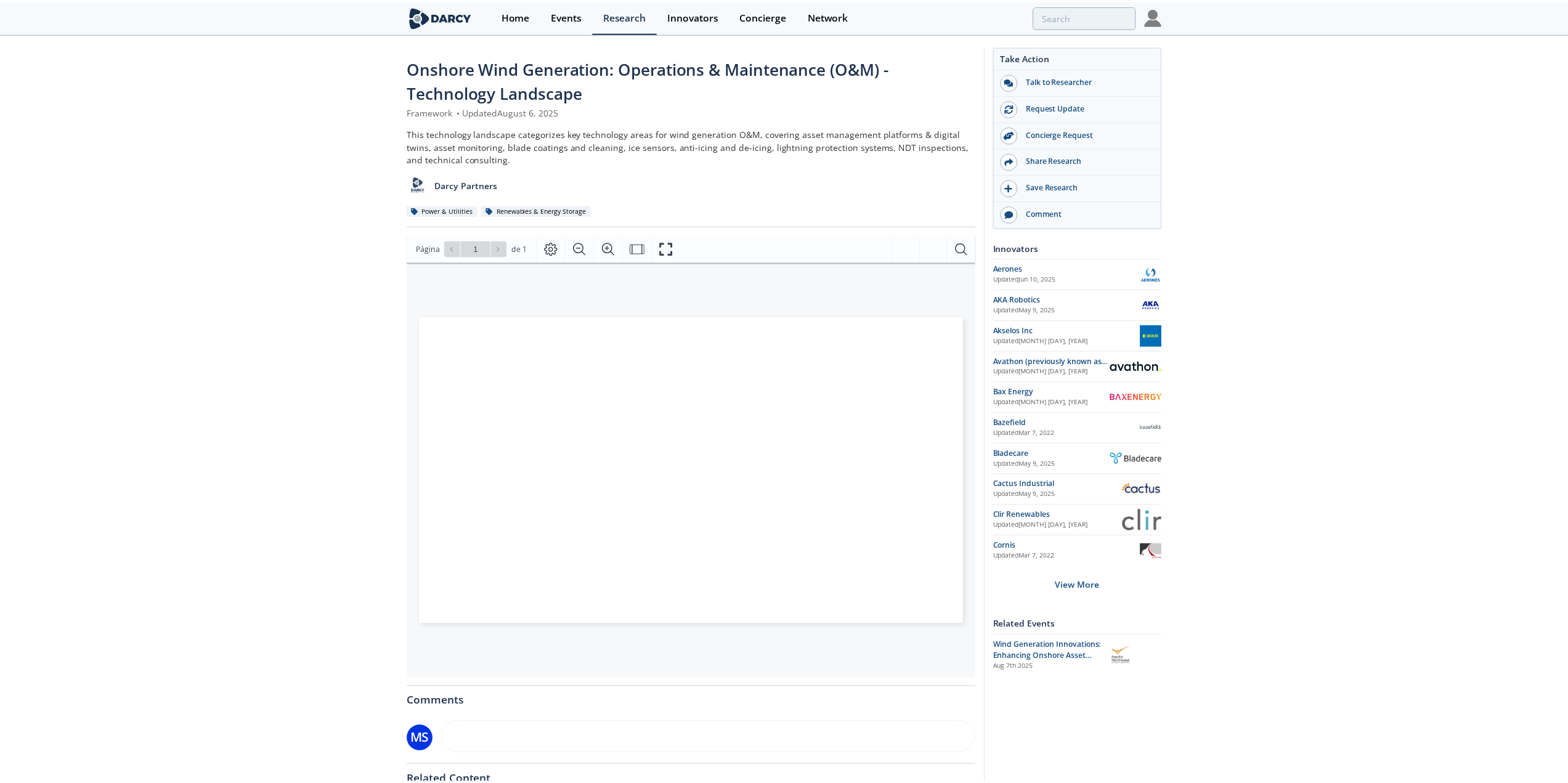 scroll, scrollTop: 0, scrollLeft: 0, axis: both 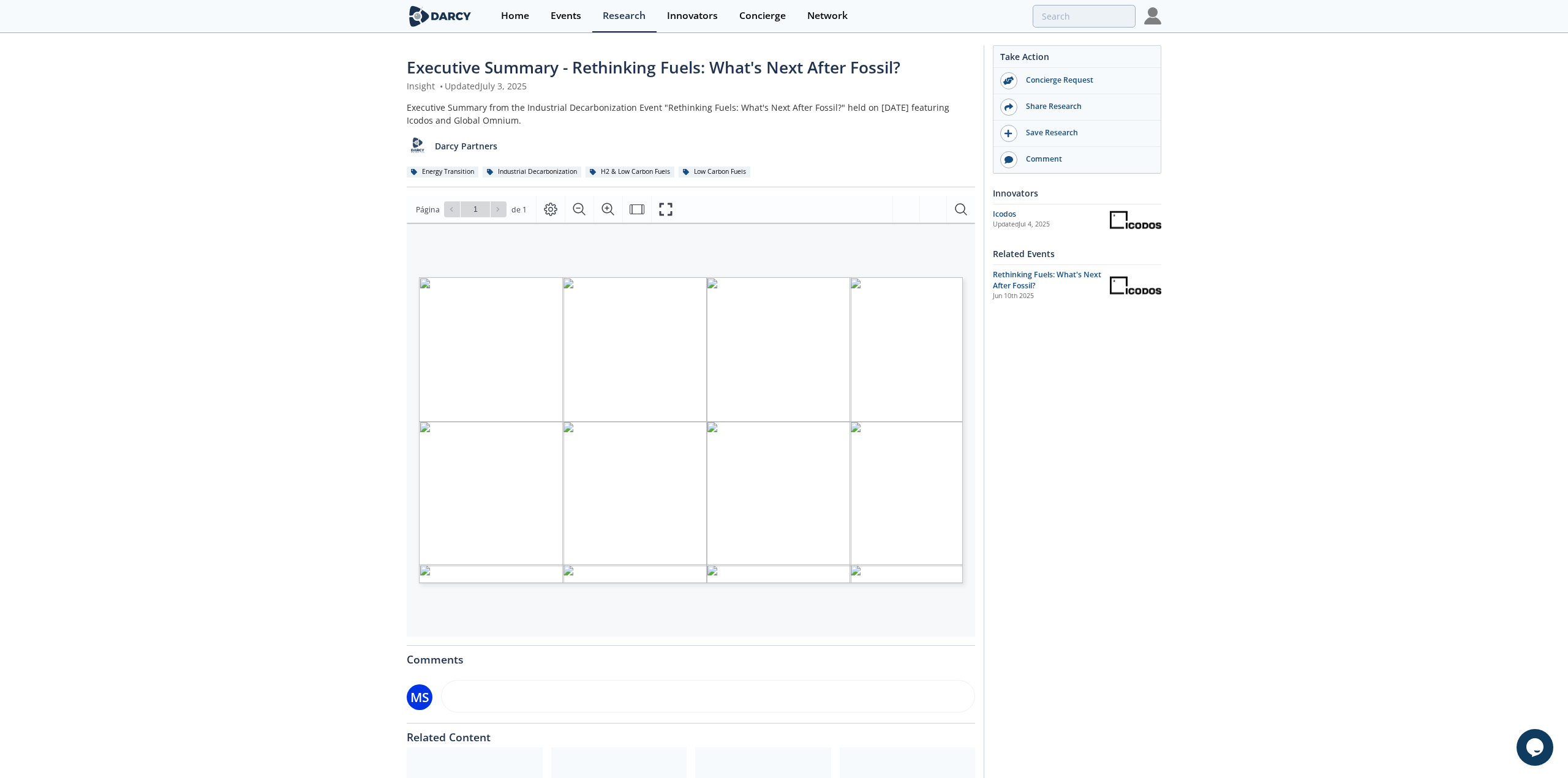 click at bounding box center [1158, 651] 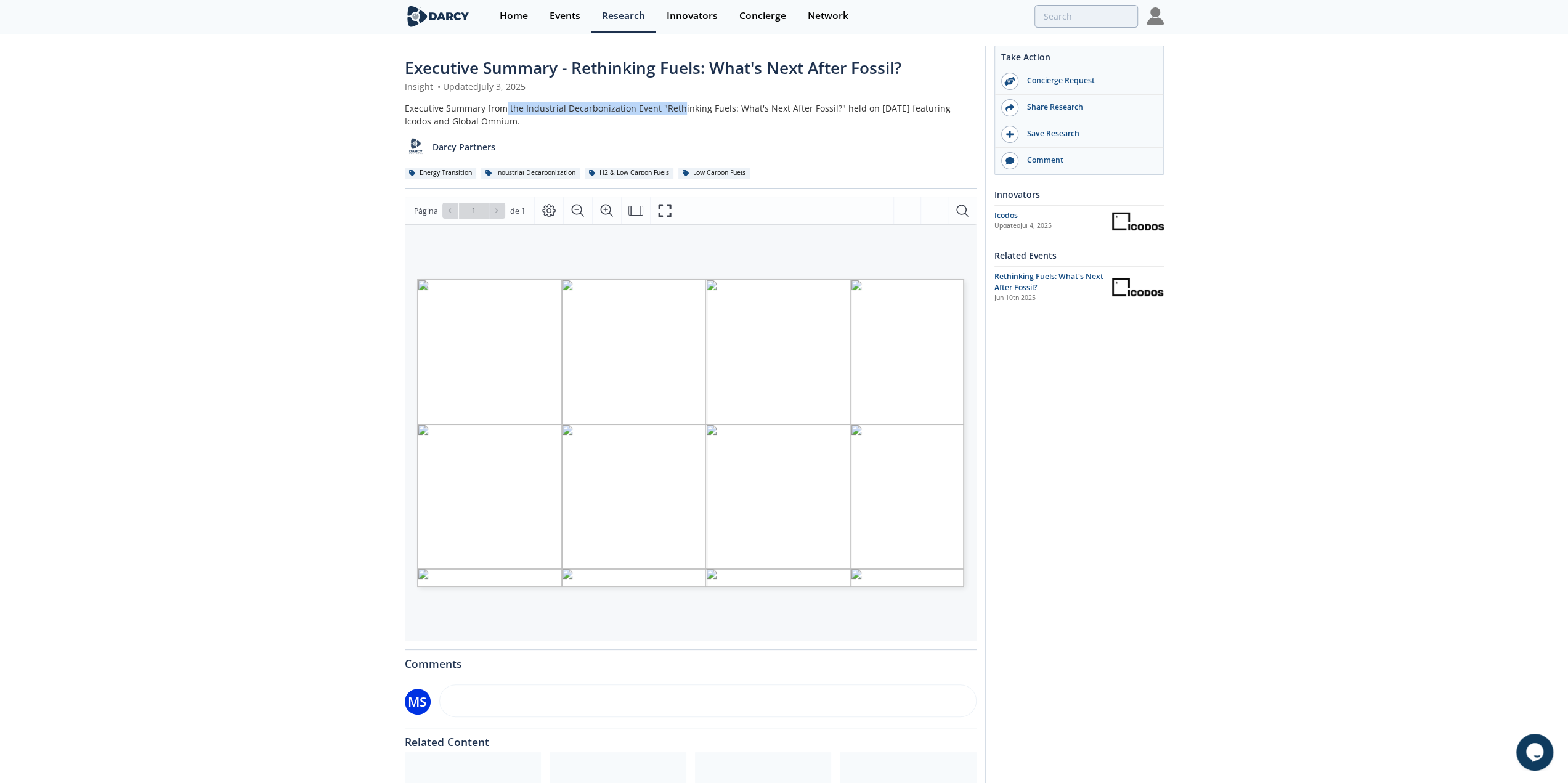 drag, startPoint x: 503, startPoint y: 107, endPoint x: 675, endPoint y: 105, distance: 172.01163 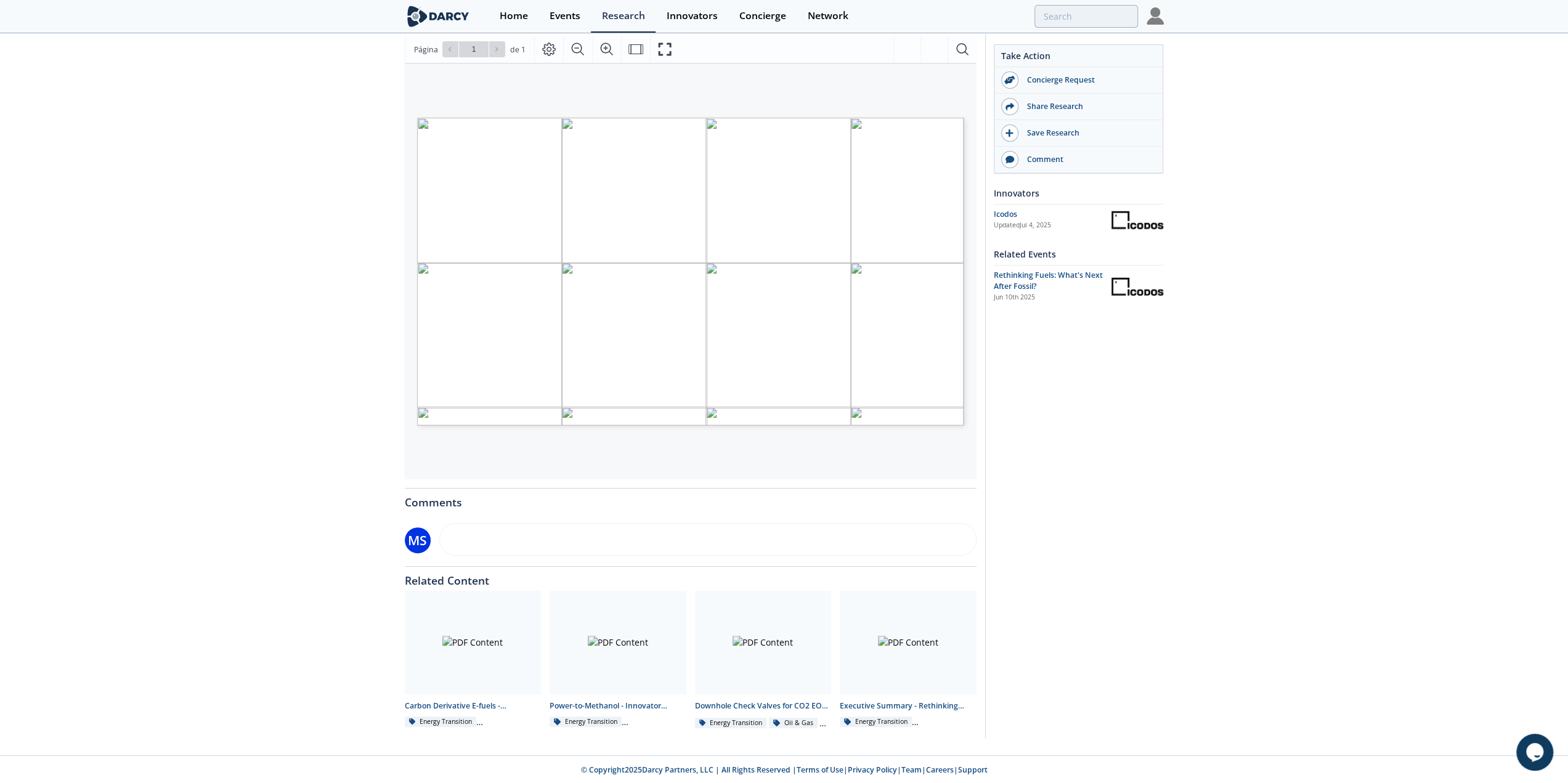 scroll, scrollTop: 38, scrollLeft: 0, axis: vertical 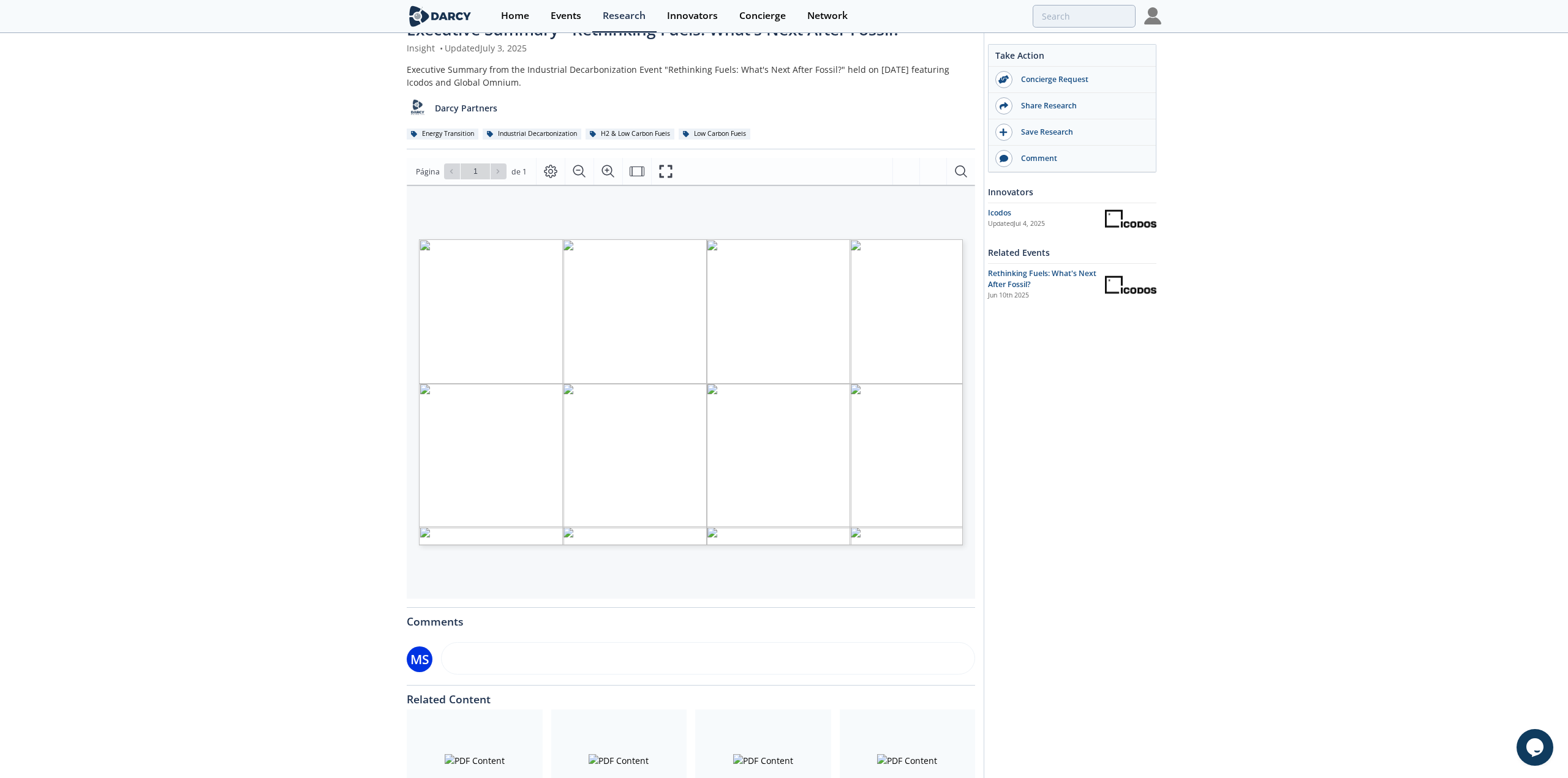 click at bounding box center (1315, 793) 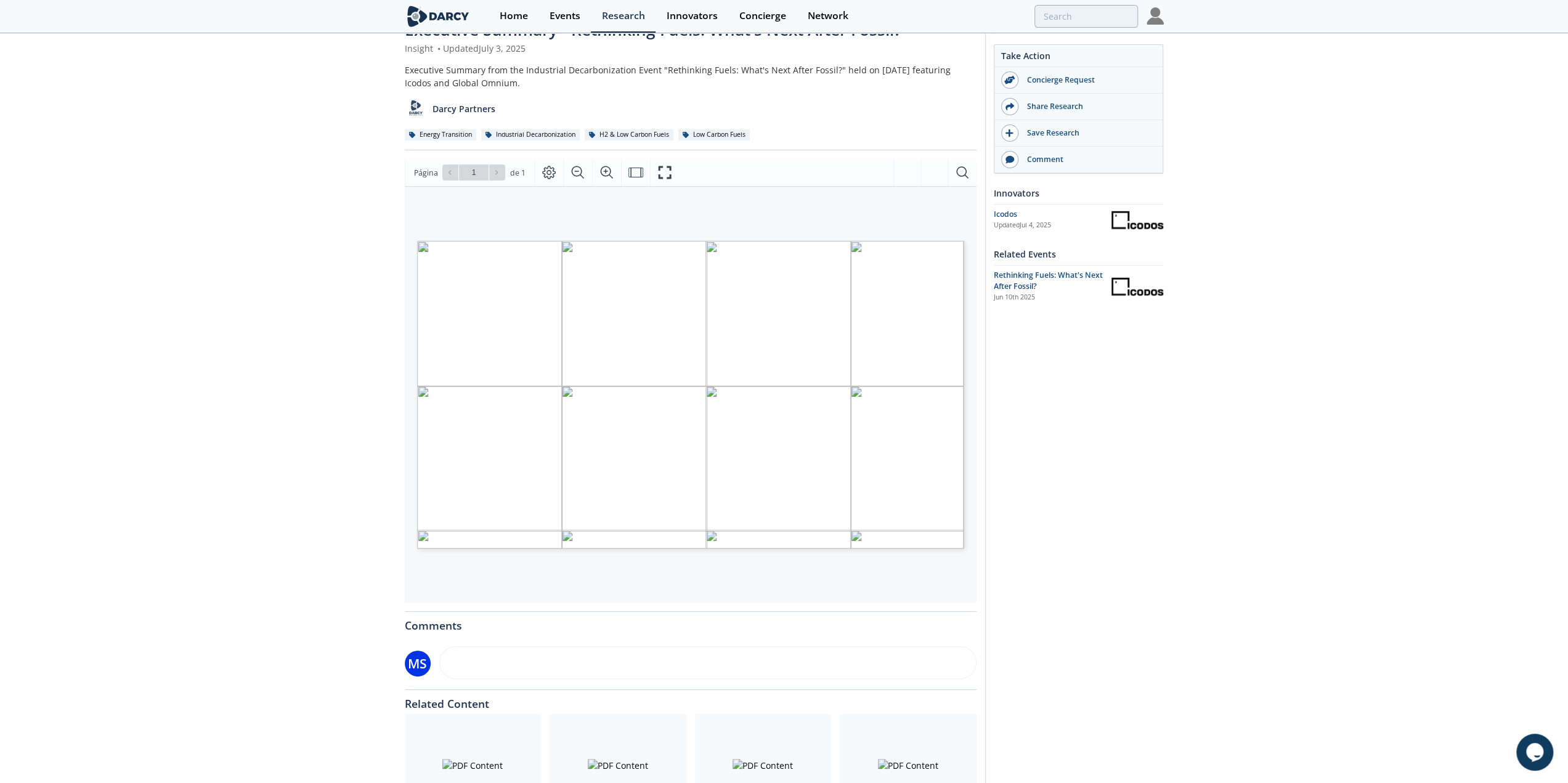 scroll, scrollTop: 0, scrollLeft: 0, axis: both 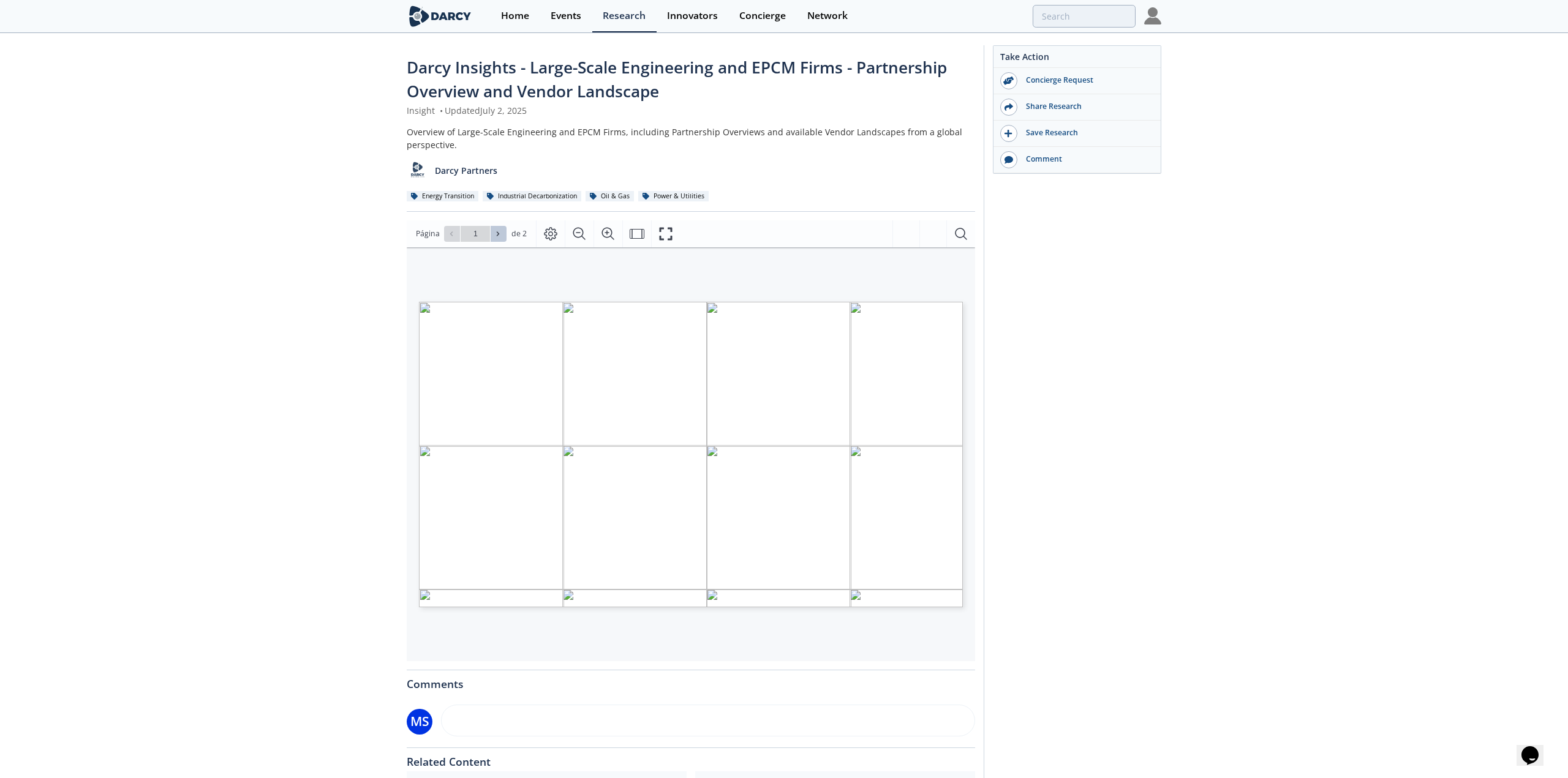 click at bounding box center [499, 234] 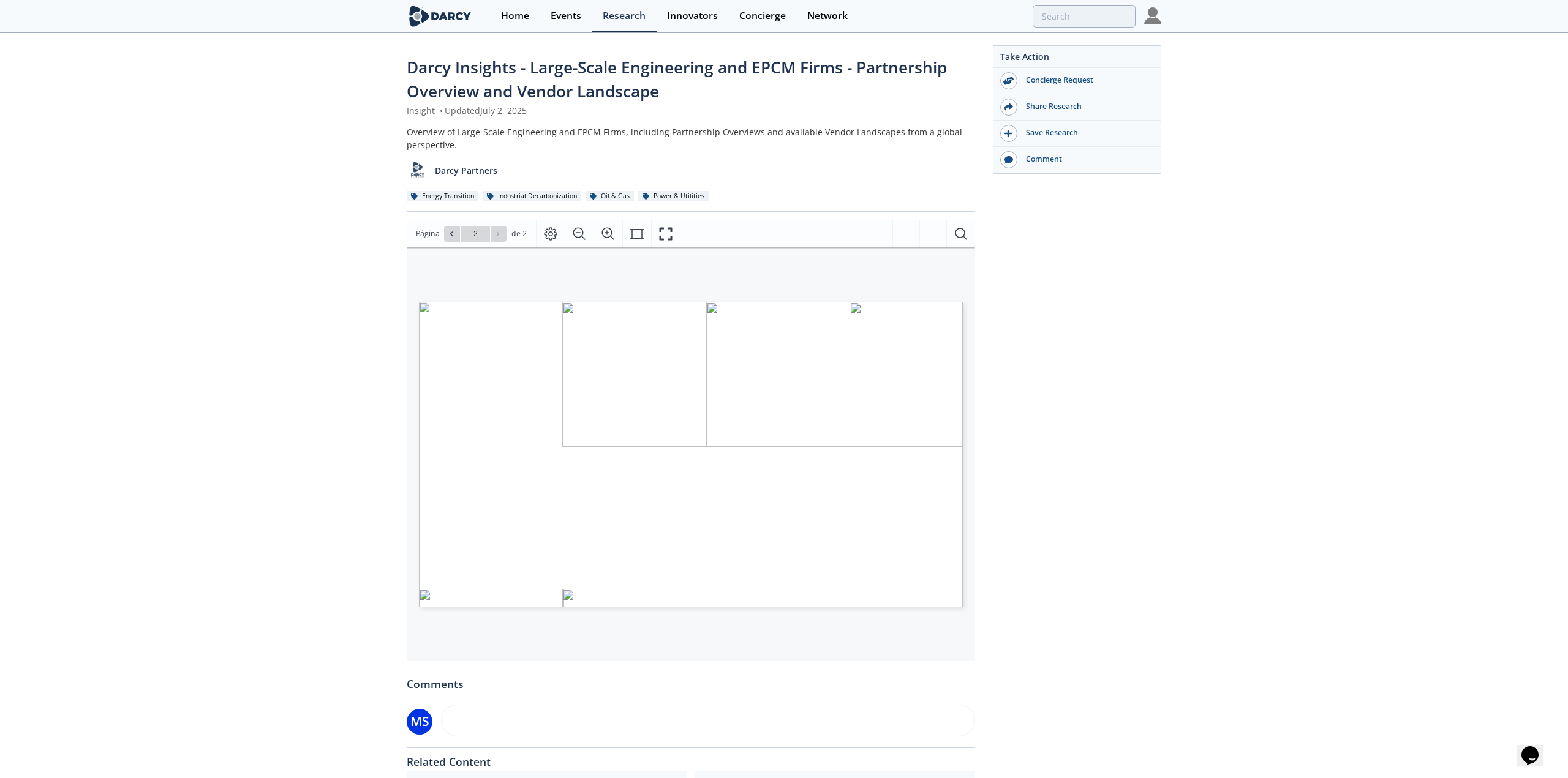 click on "2" at bounding box center [475, 234] 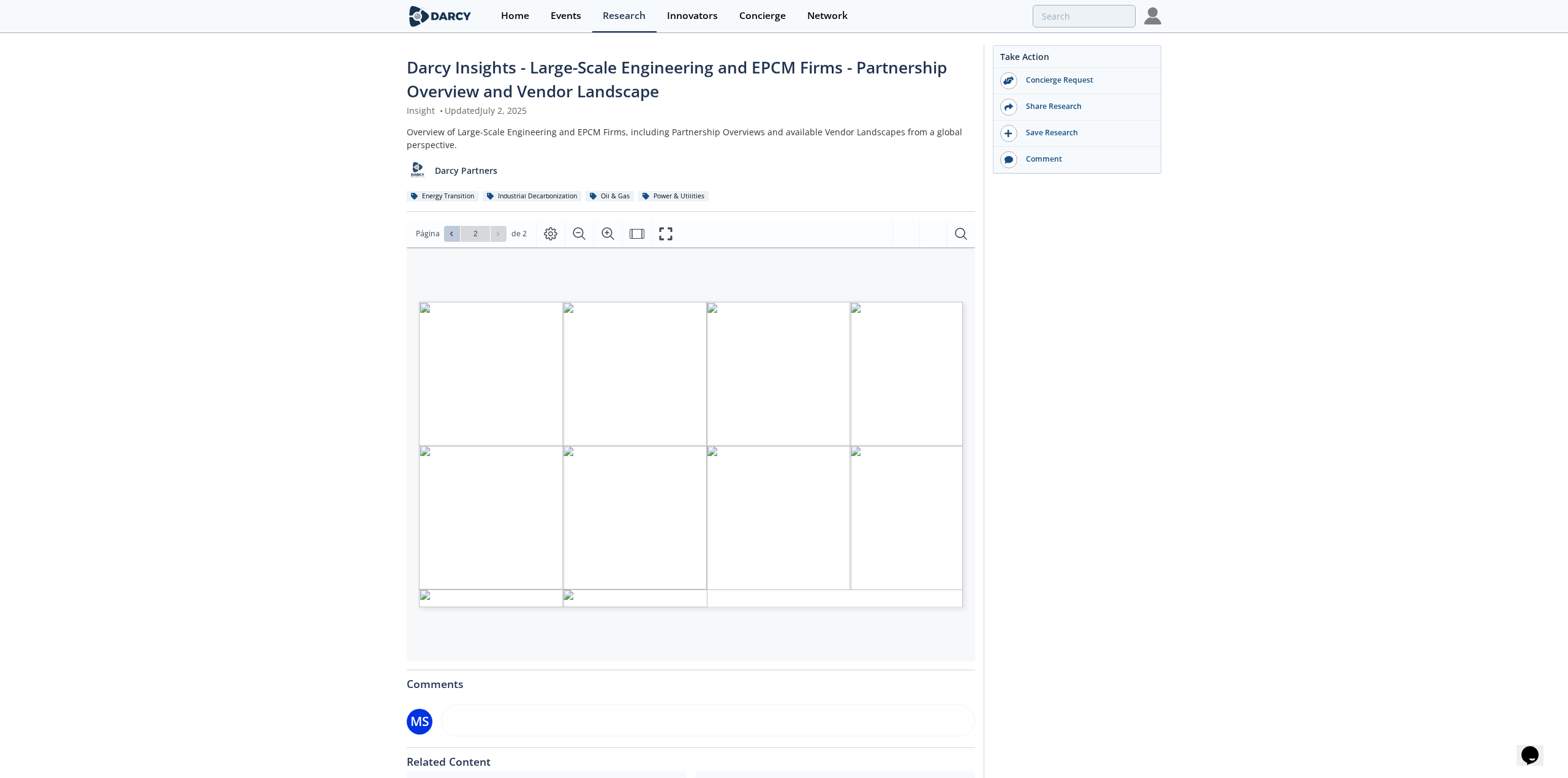 click at bounding box center [452, 234] 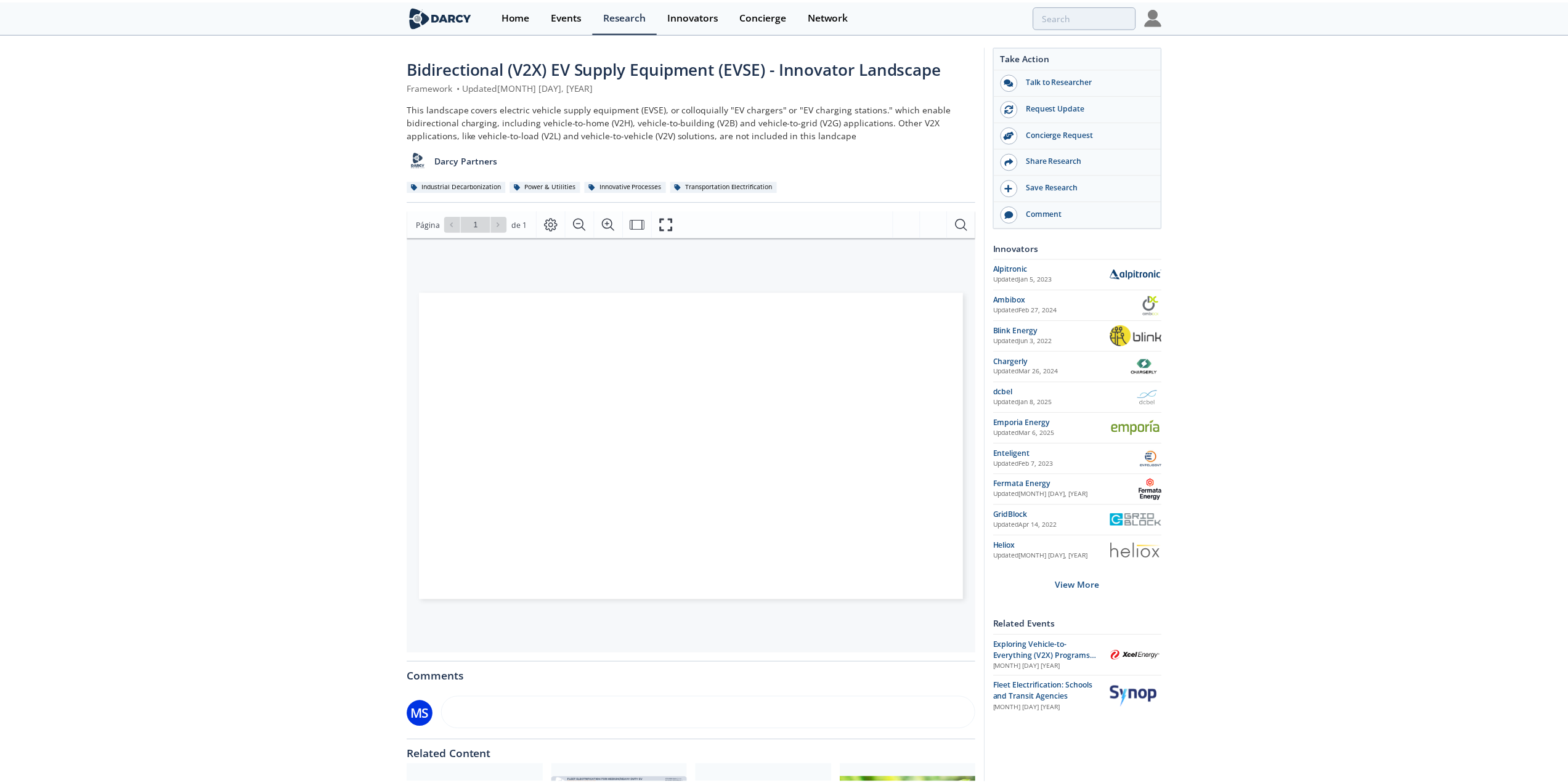 scroll, scrollTop: 0, scrollLeft: 0, axis: both 